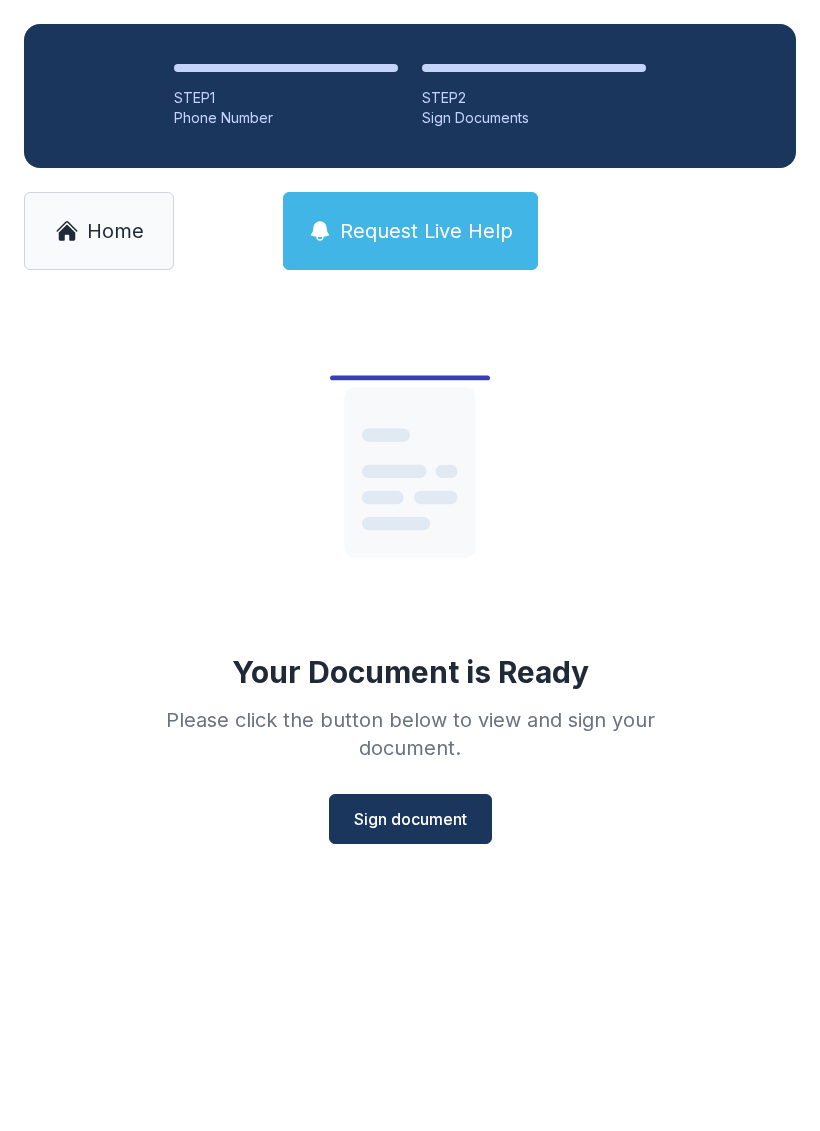 scroll, scrollTop: 0, scrollLeft: 0, axis: both 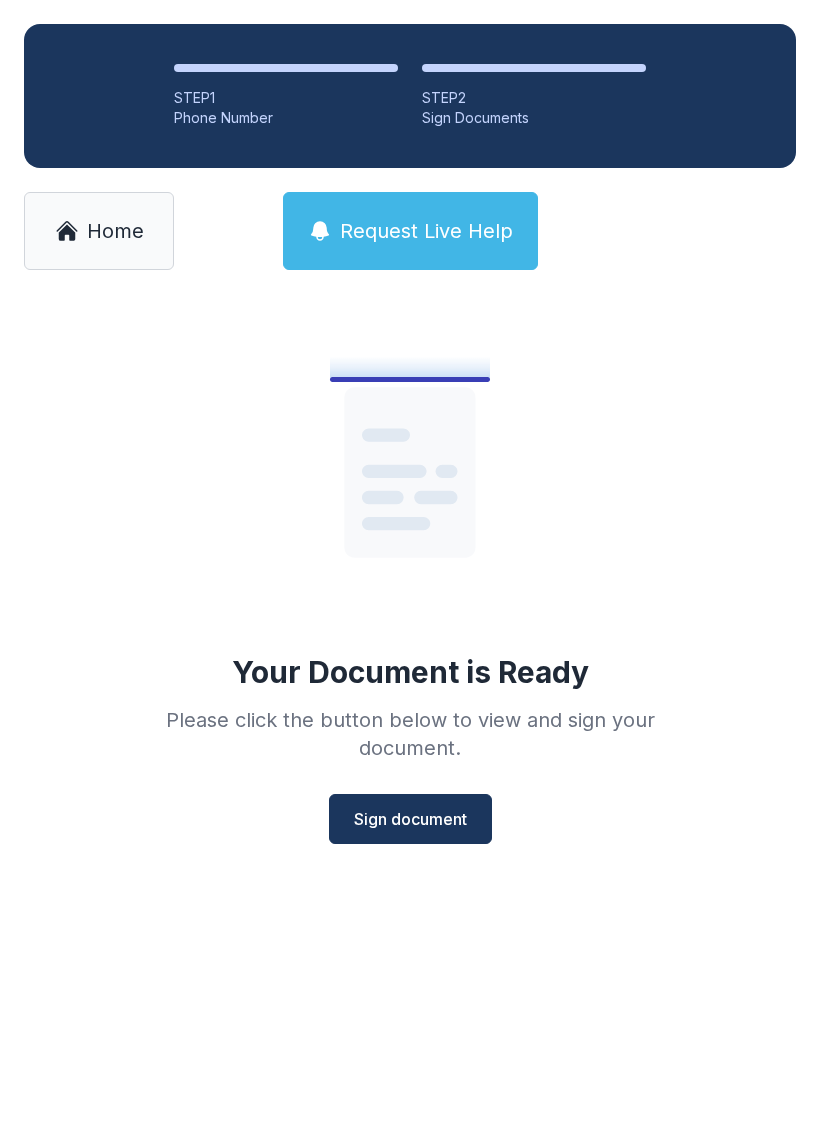 click on "Sign document" at bounding box center (410, 819) 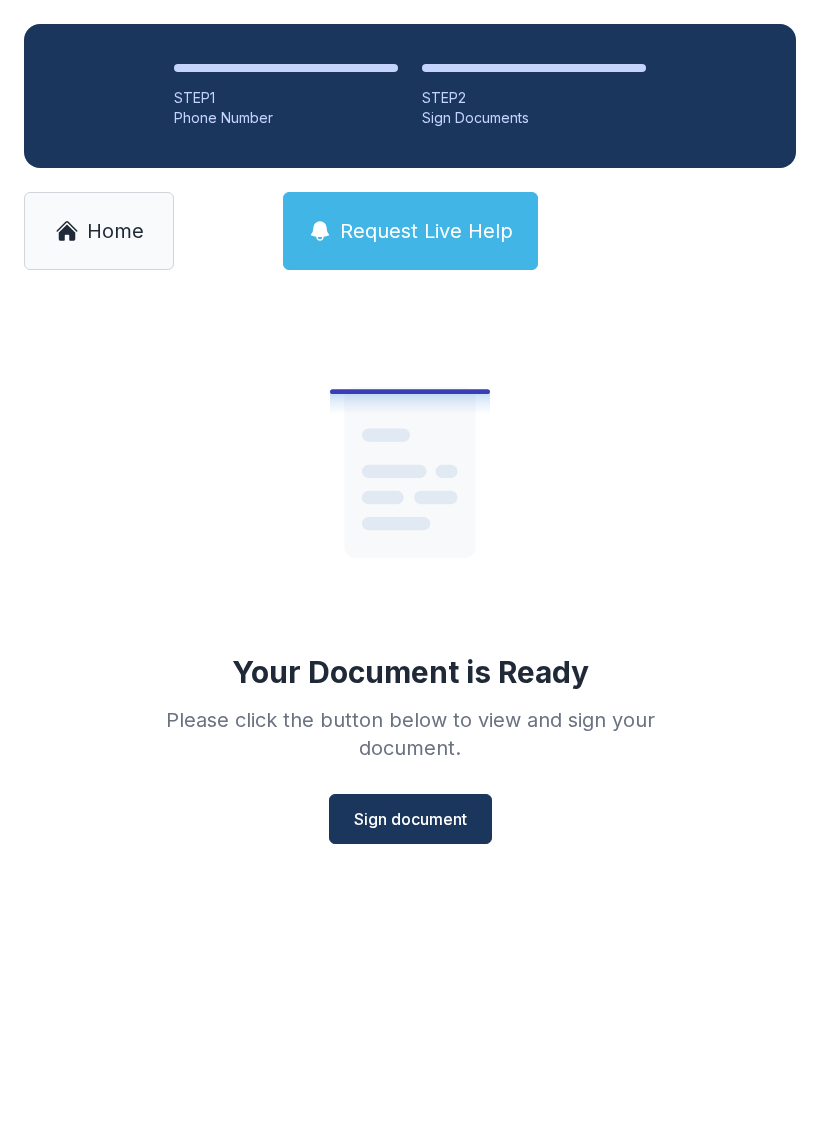 click on "Home" at bounding box center [115, 231] 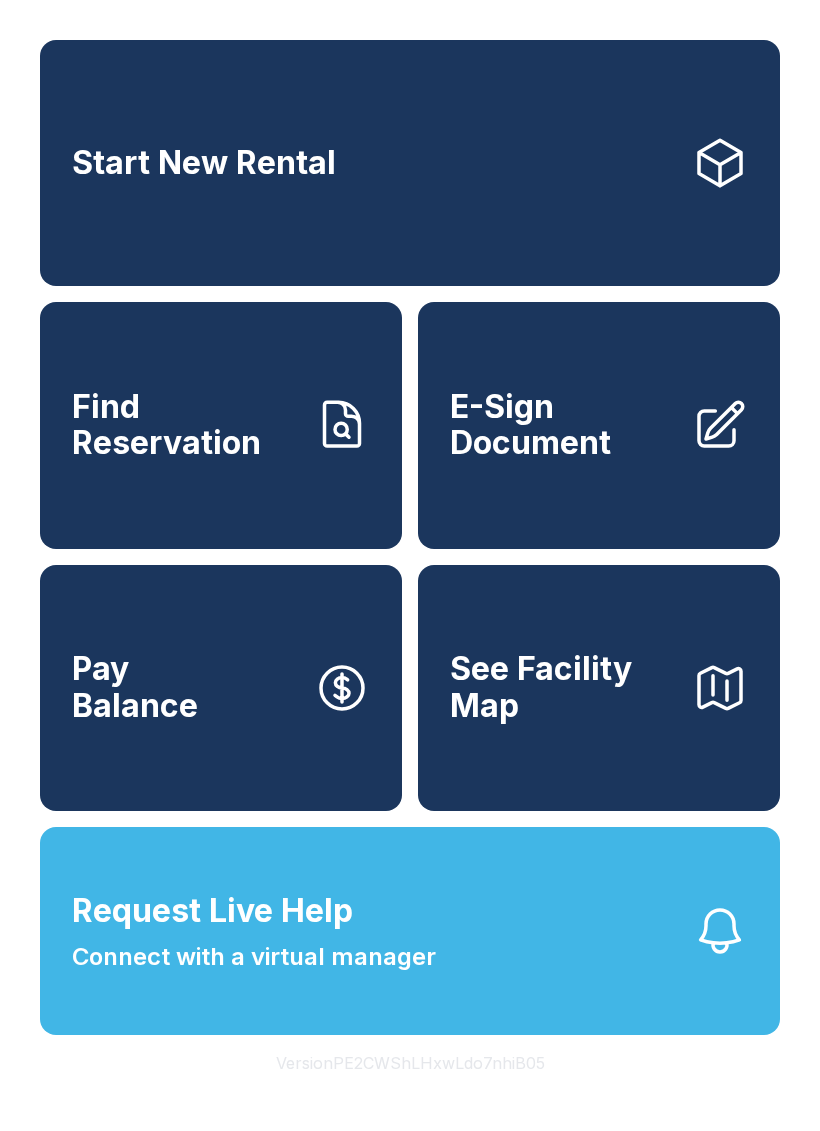 click on "Find Reservation" at bounding box center [221, 425] 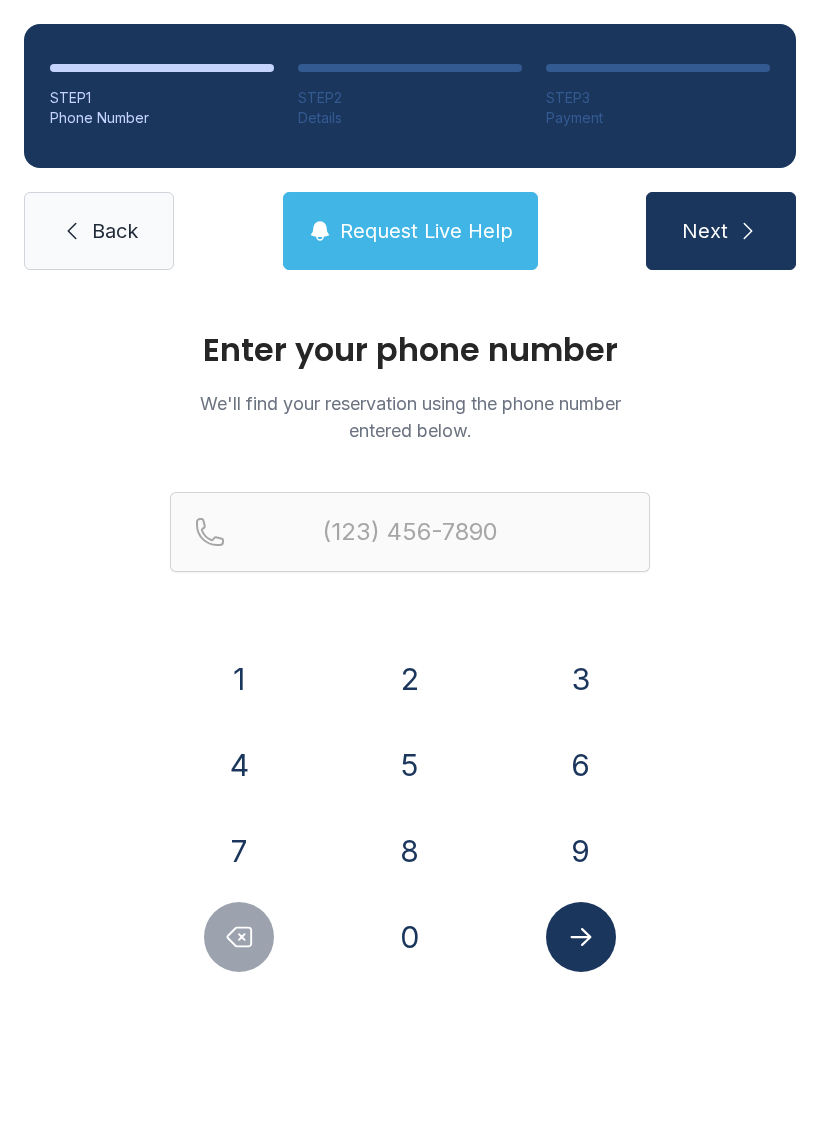 click on "9" at bounding box center (581, 851) 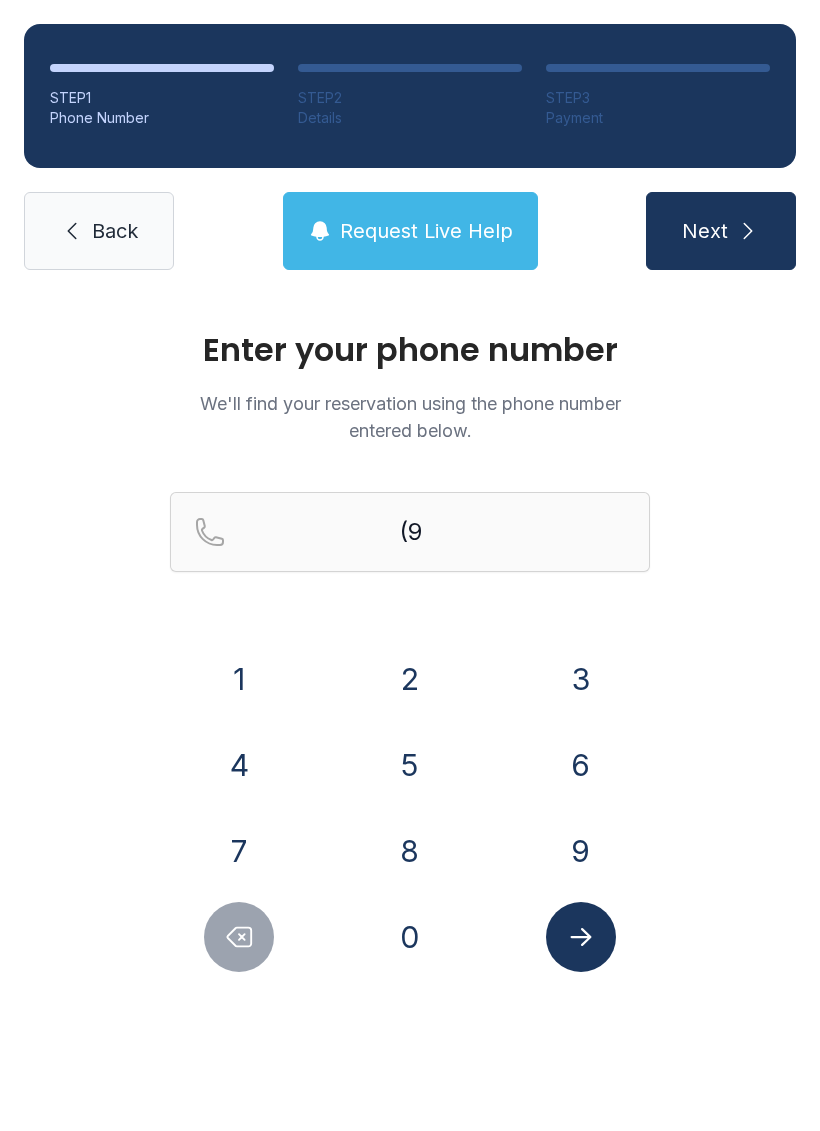 click on "1" at bounding box center (239, 679) 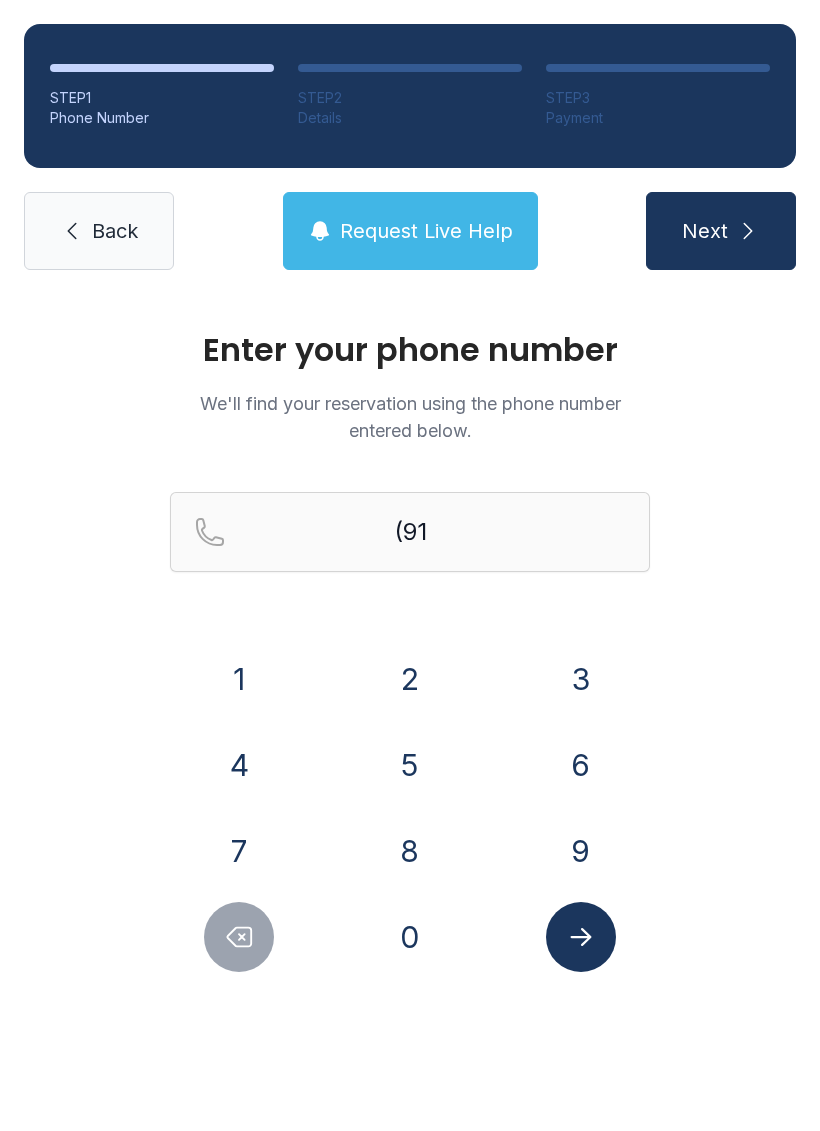 click on "2" at bounding box center (410, 679) 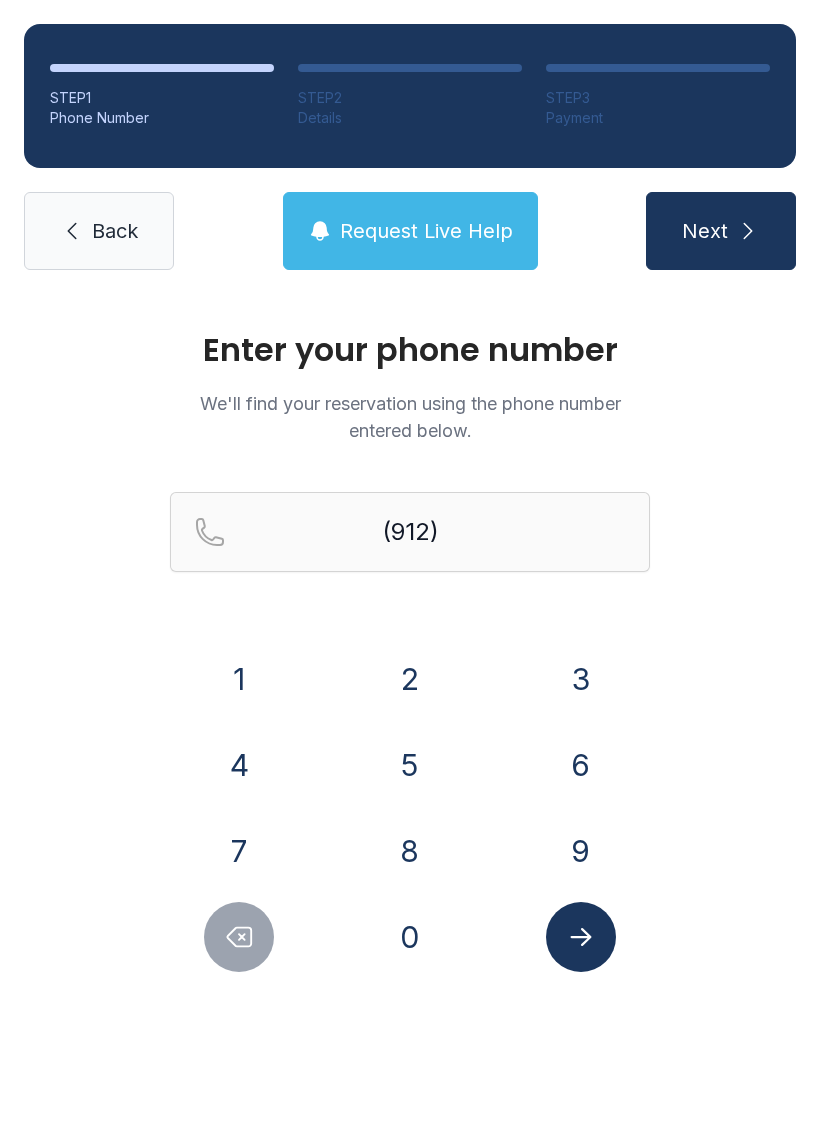 click on "6" at bounding box center (581, 765) 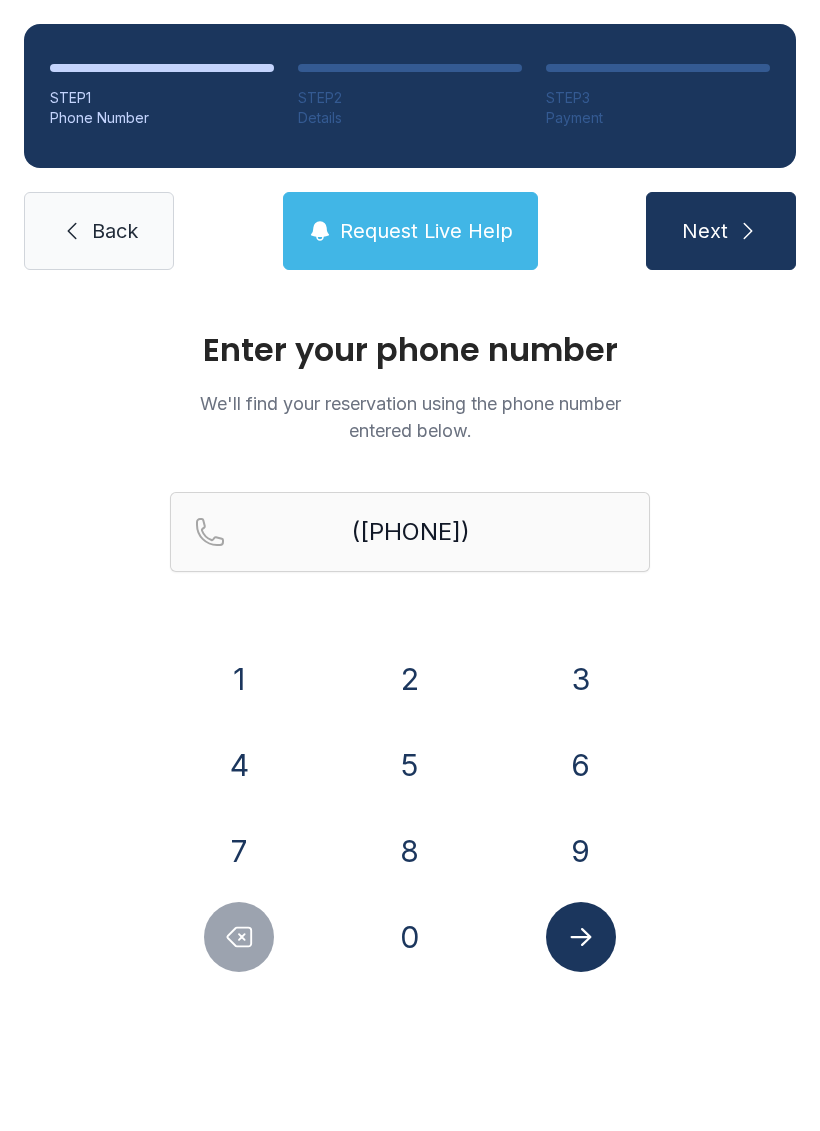 click on "0" at bounding box center [410, 937] 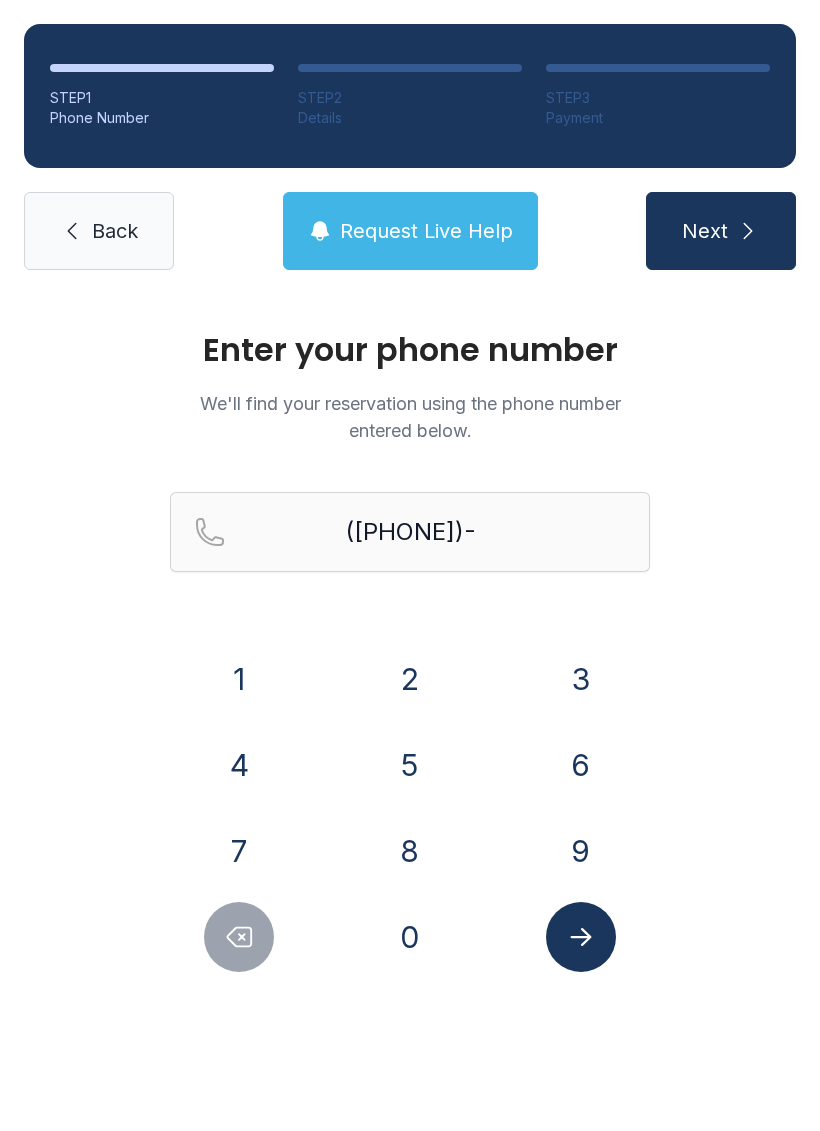 click on "8" at bounding box center (410, 851) 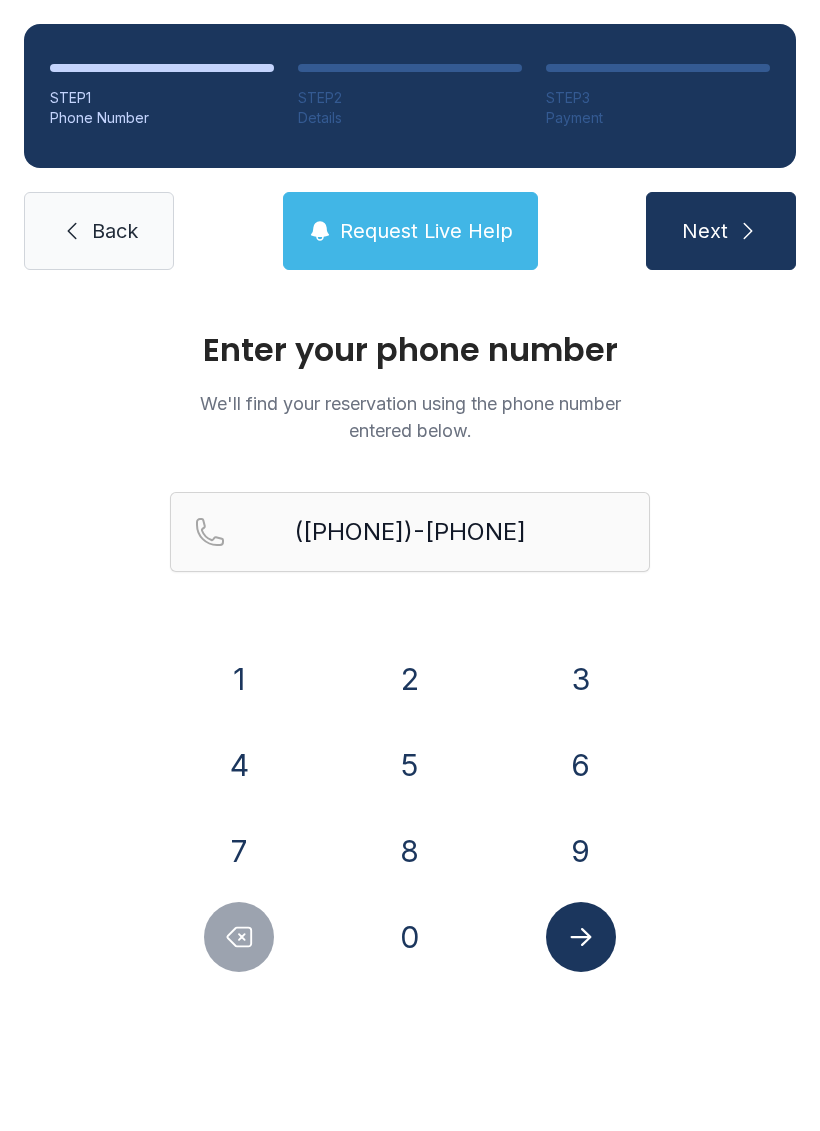 click on "3" at bounding box center (581, 679) 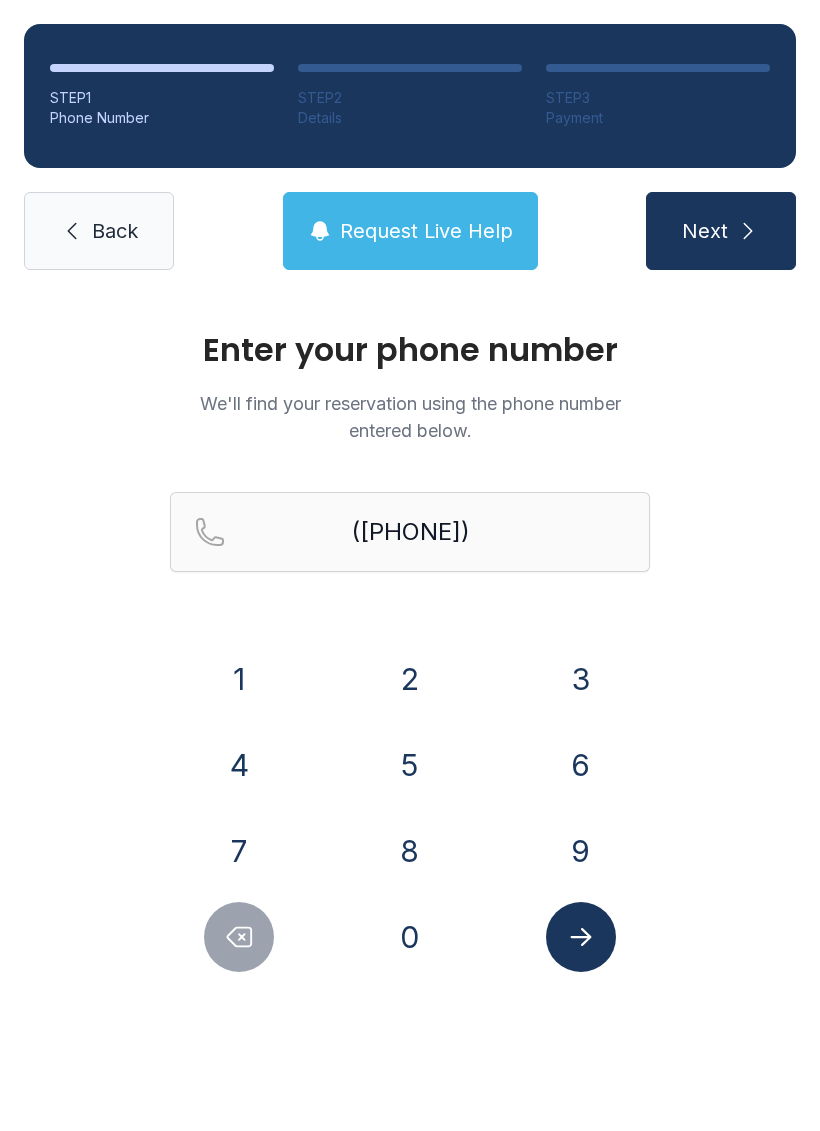click at bounding box center (581, 937) 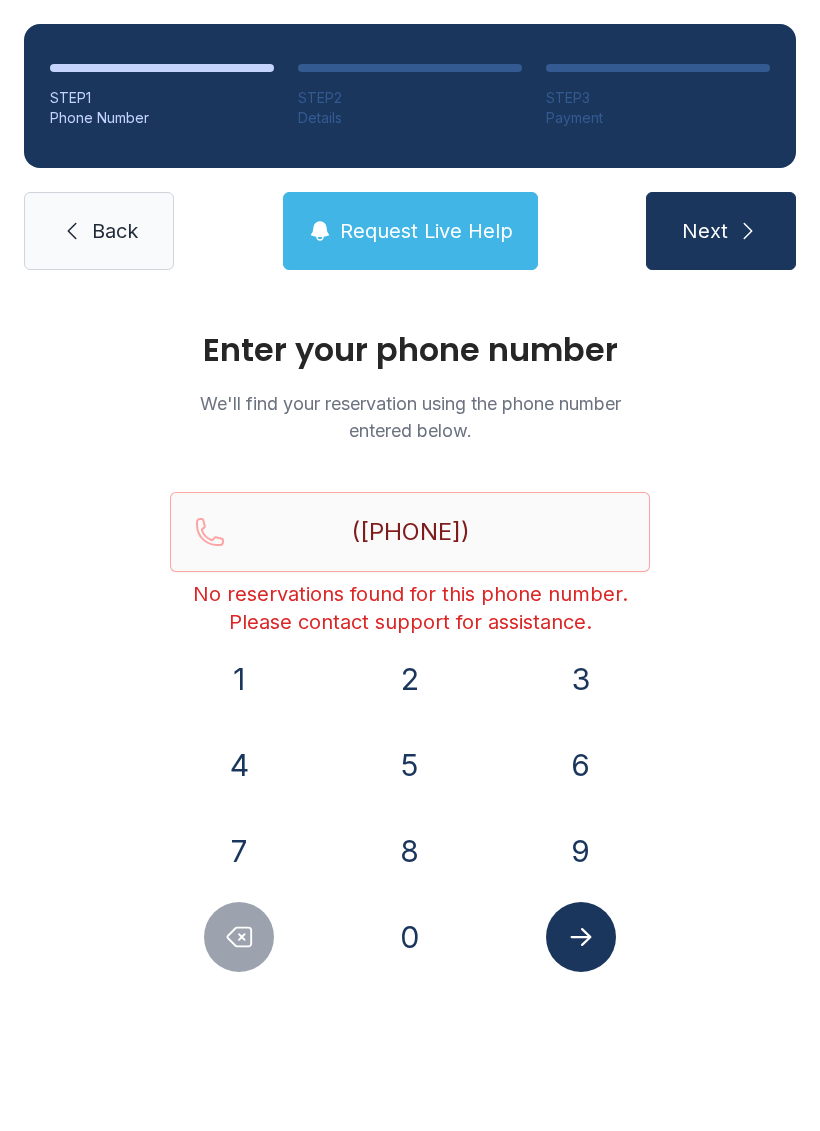 click on "Back" at bounding box center (115, 231) 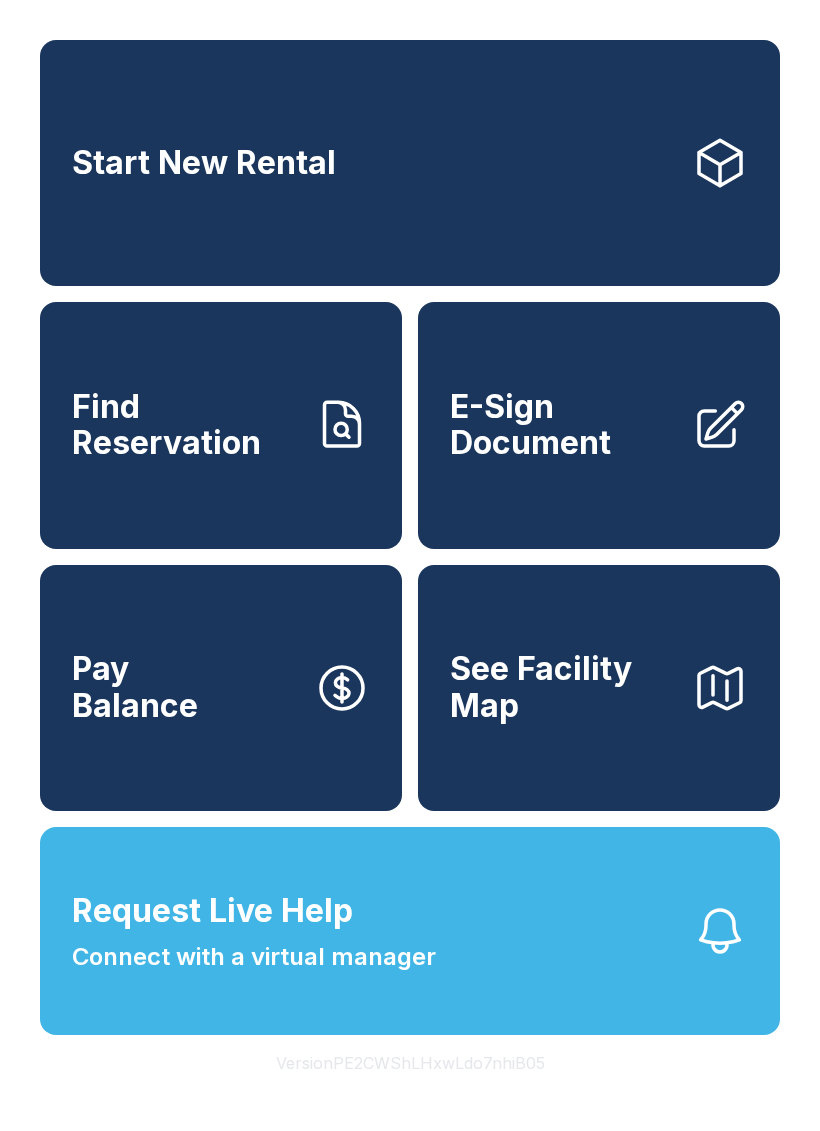 click on "Find Reservation" at bounding box center [185, 425] 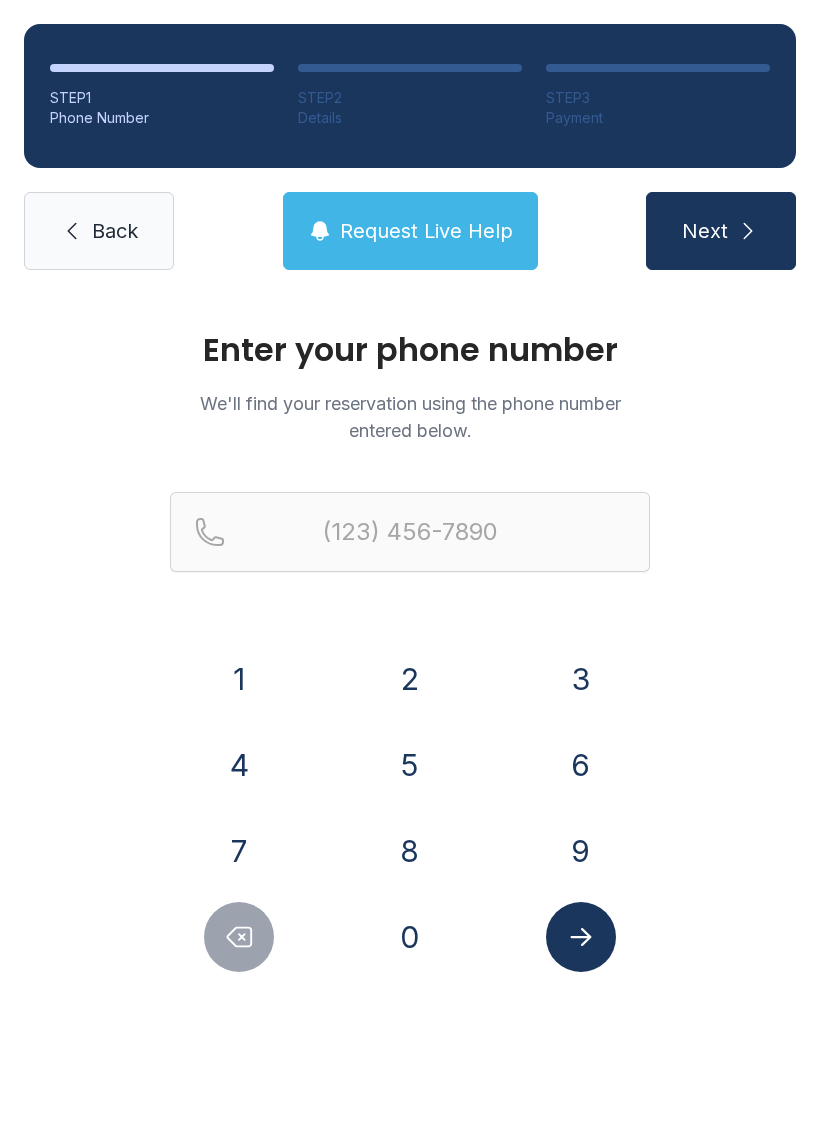 click on "9" at bounding box center [581, 851] 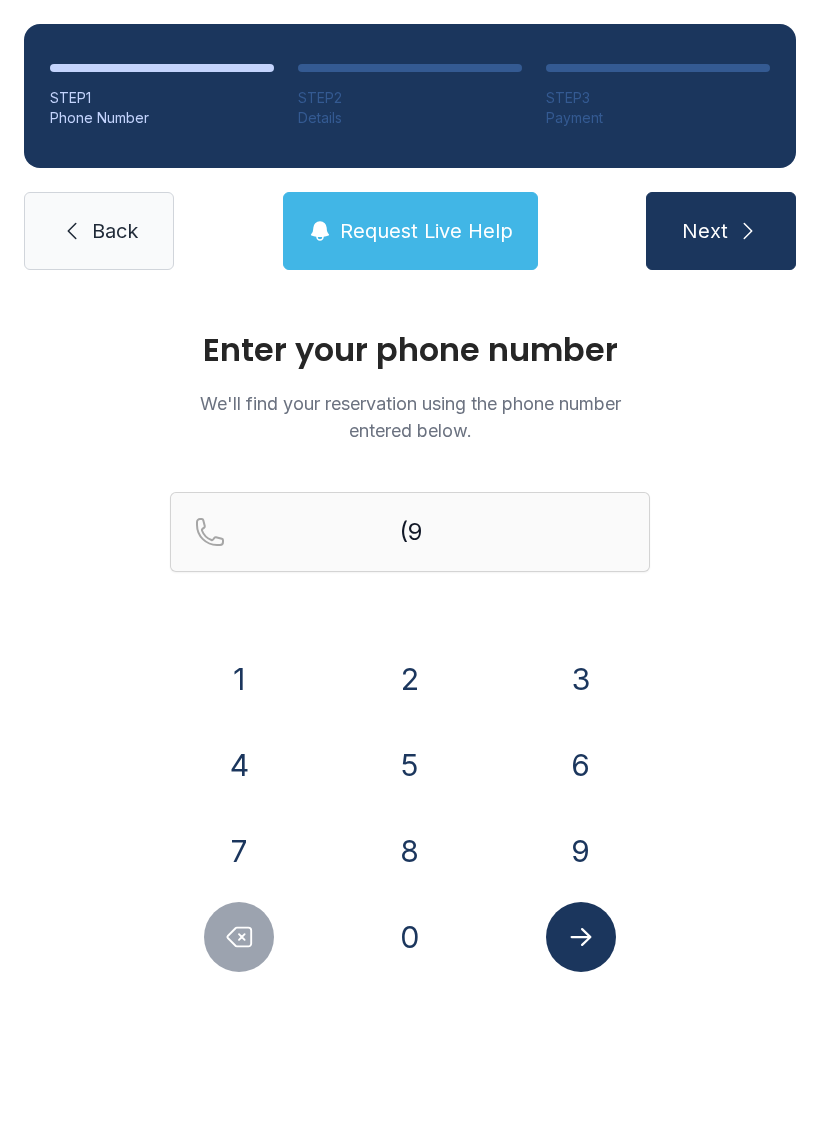 click on "1" at bounding box center [239, 679] 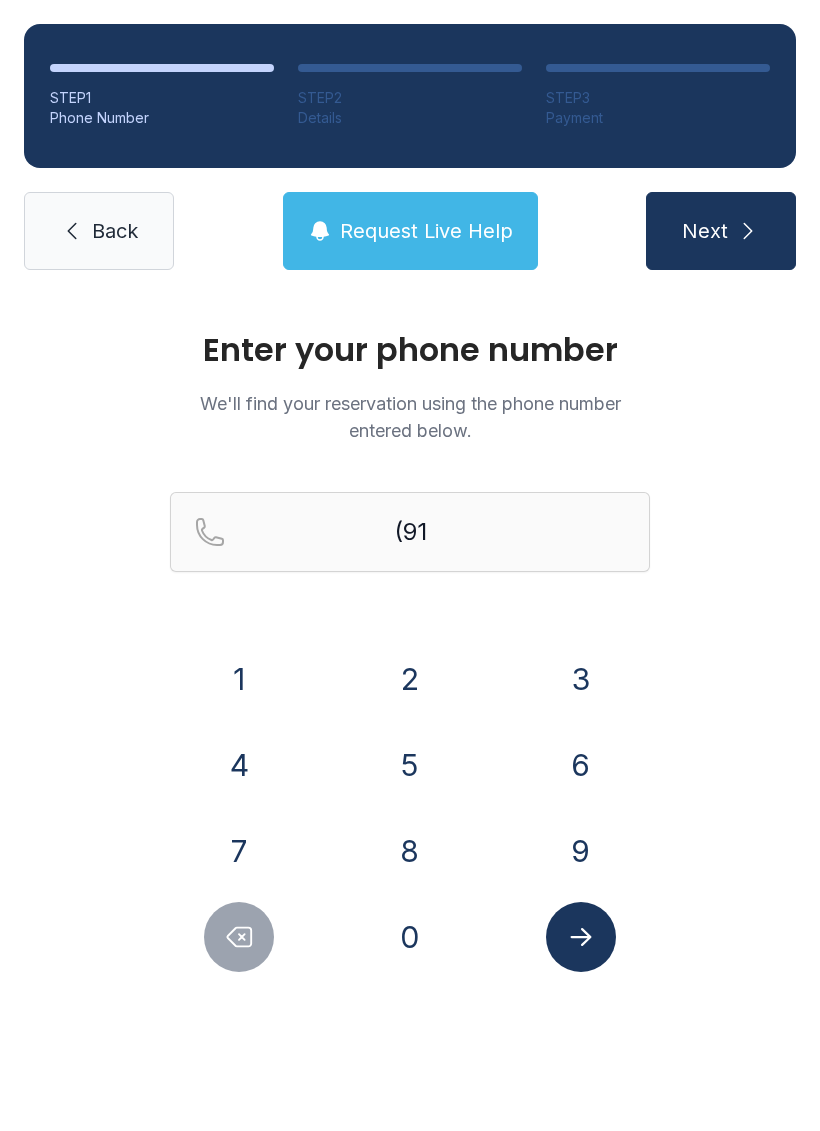 click on "2" at bounding box center (410, 679) 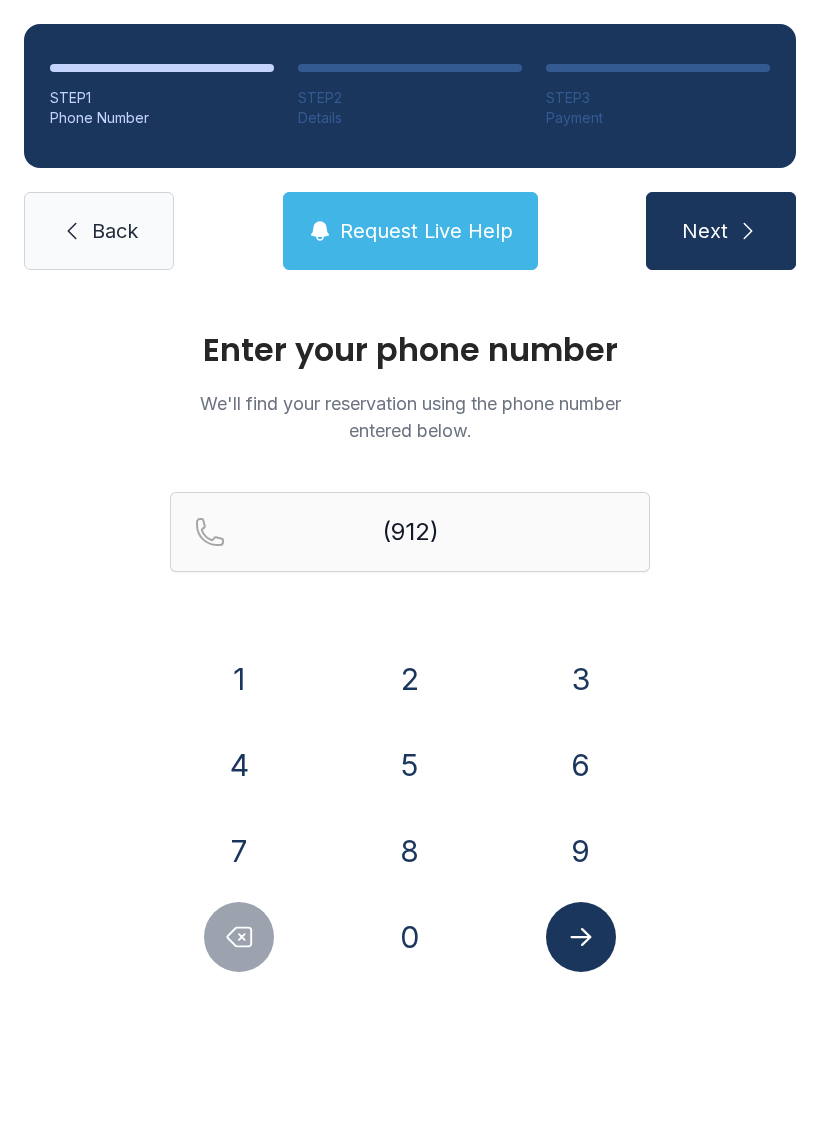 click on "Back" at bounding box center (99, 231) 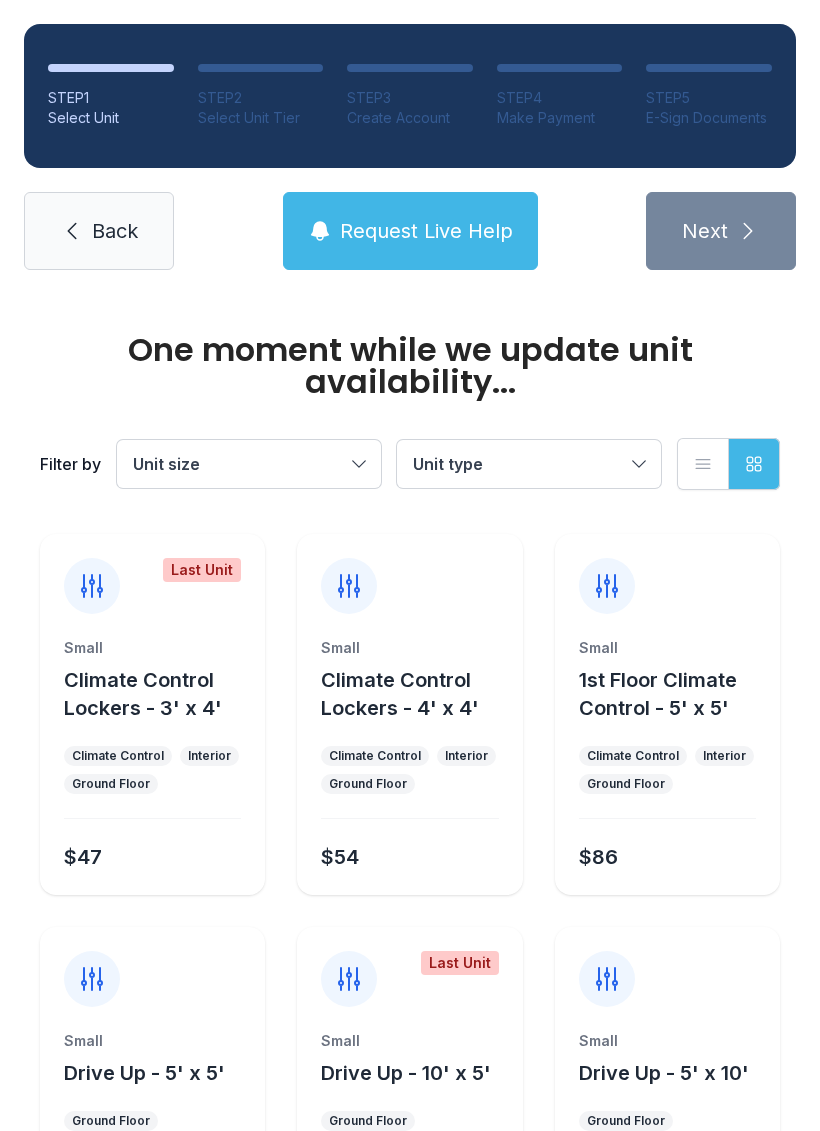 click on "Back" at bounding box center [115, 231] 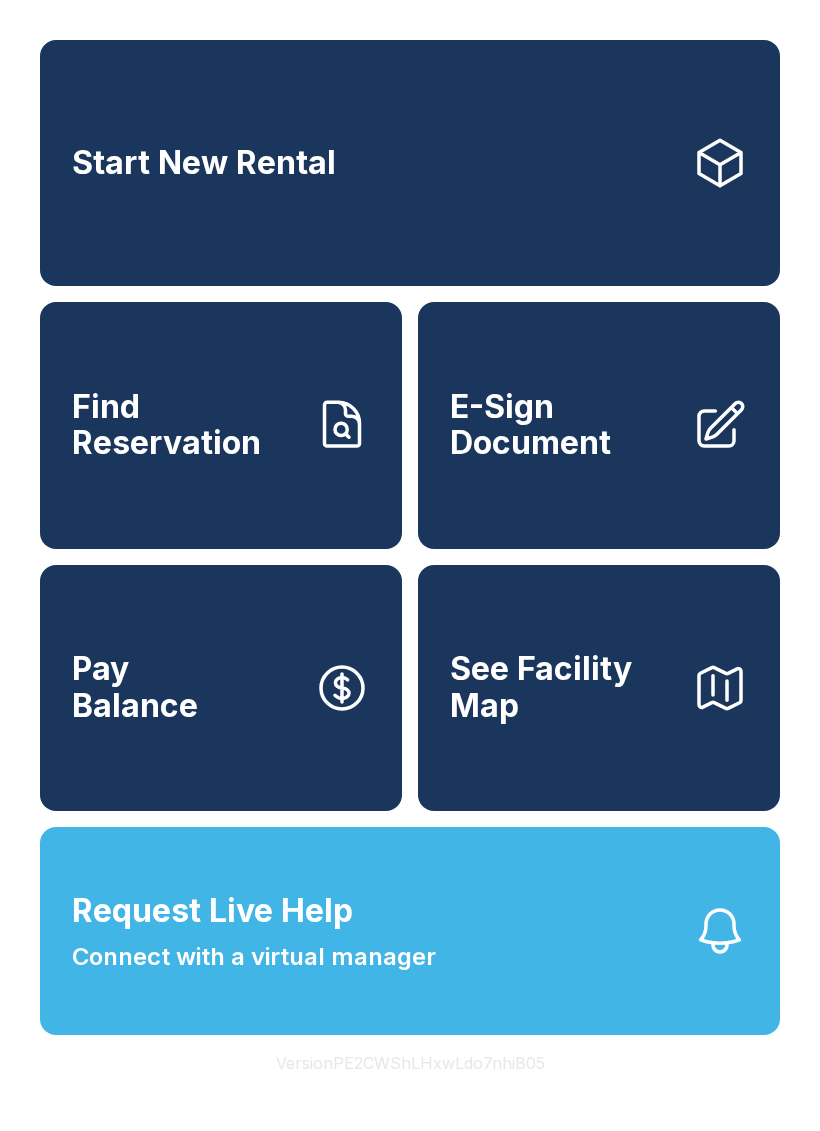 click on "Find Reservation" at bounding box center (185, 425) 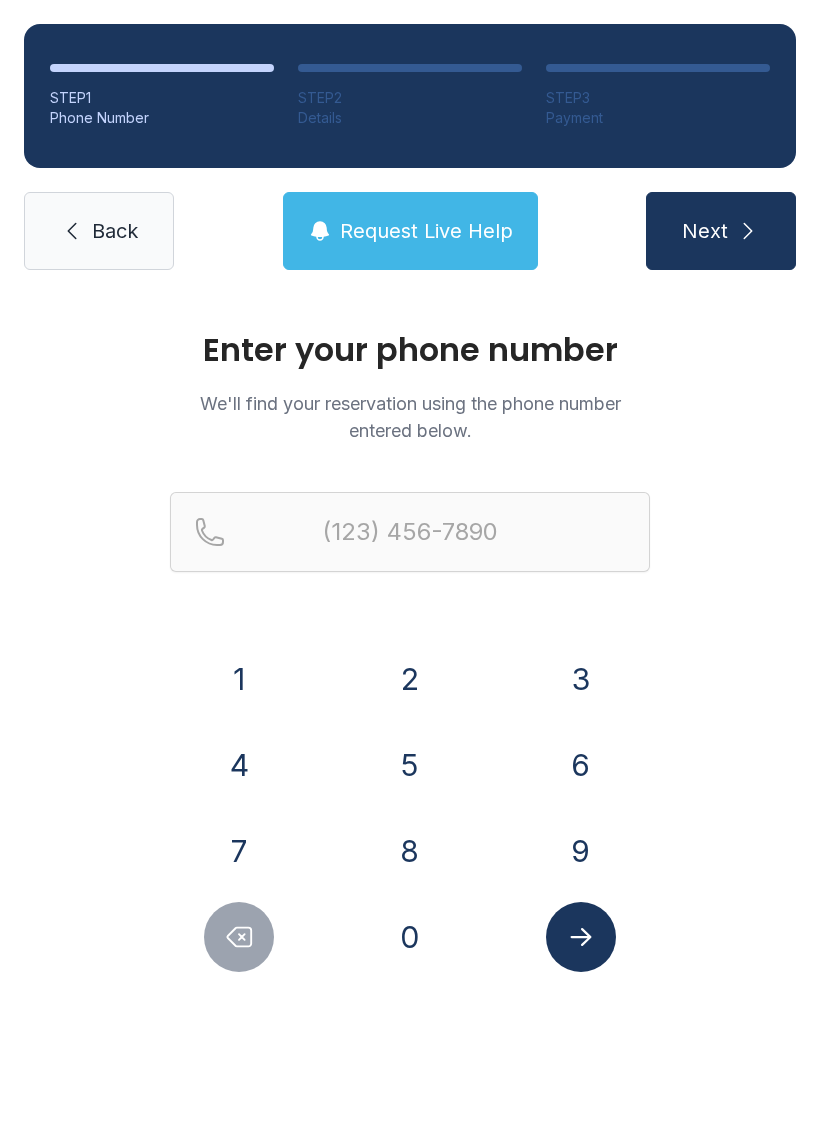 click on "9" at bounding box center (581, 851) 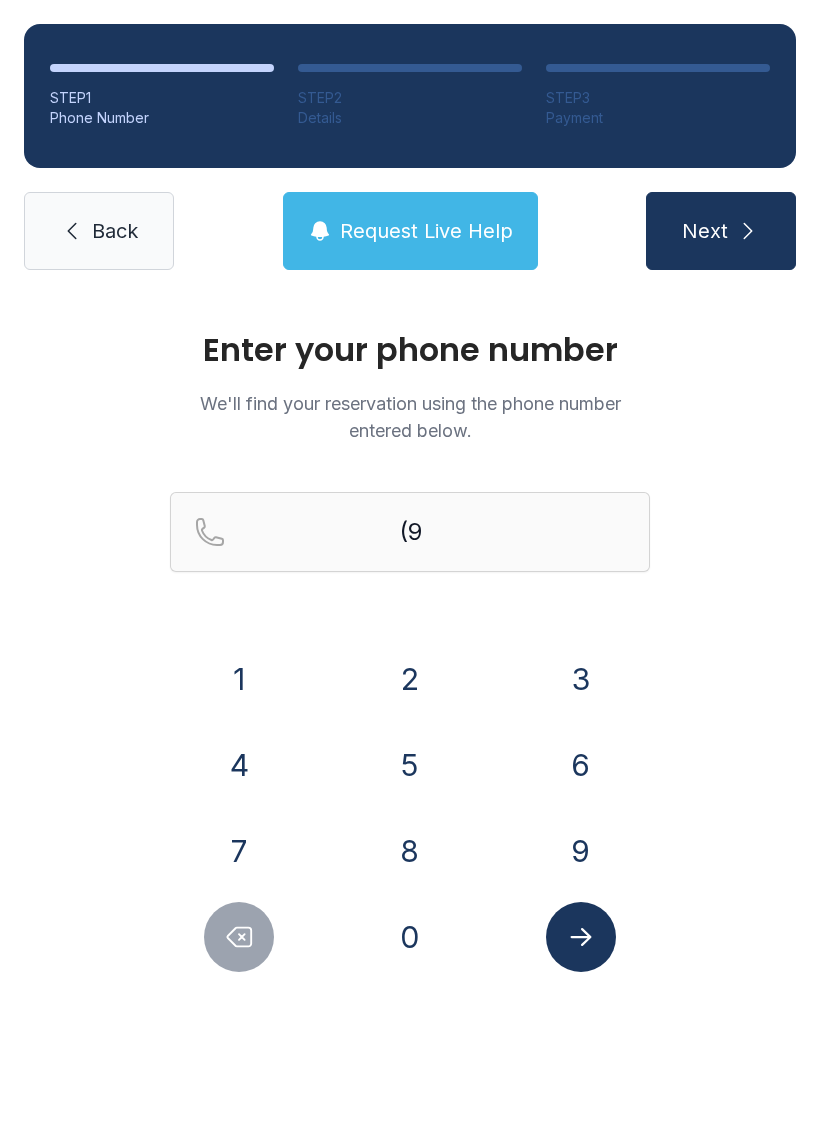 click on "1" at bounding box center [239, 679] 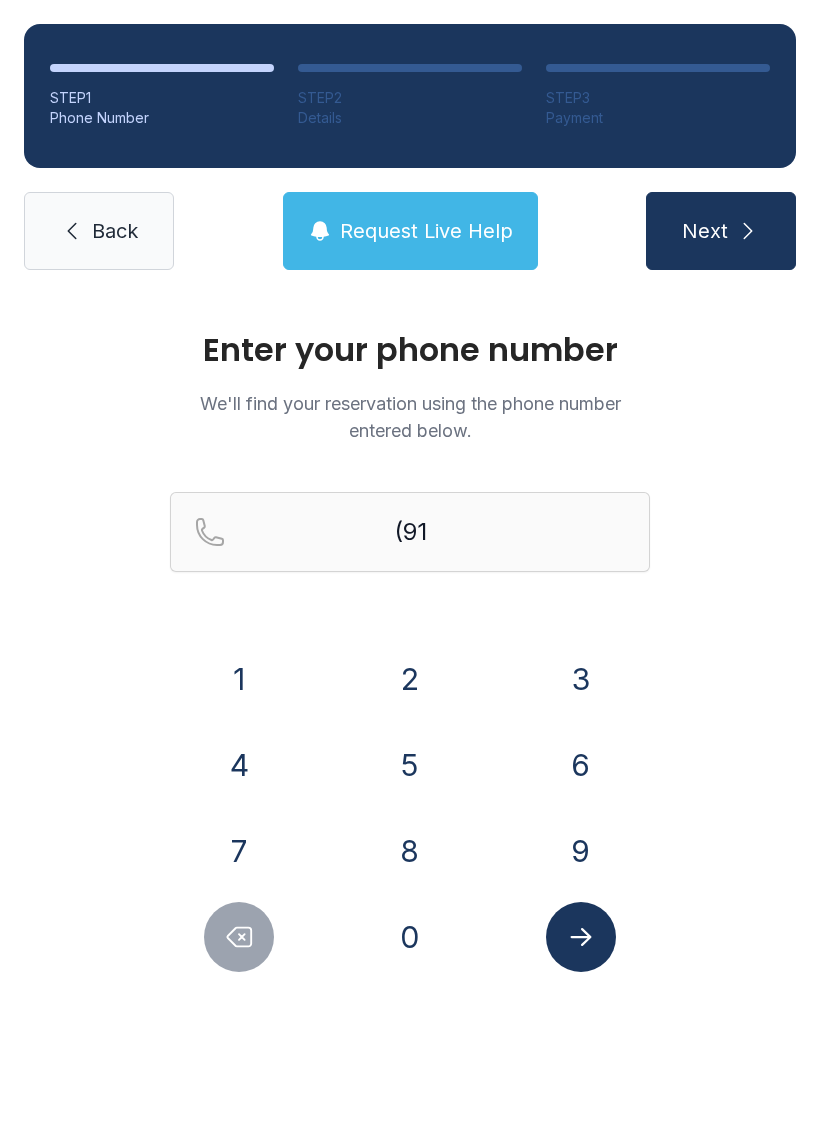 click on "2" at bounding box center [410, 679] 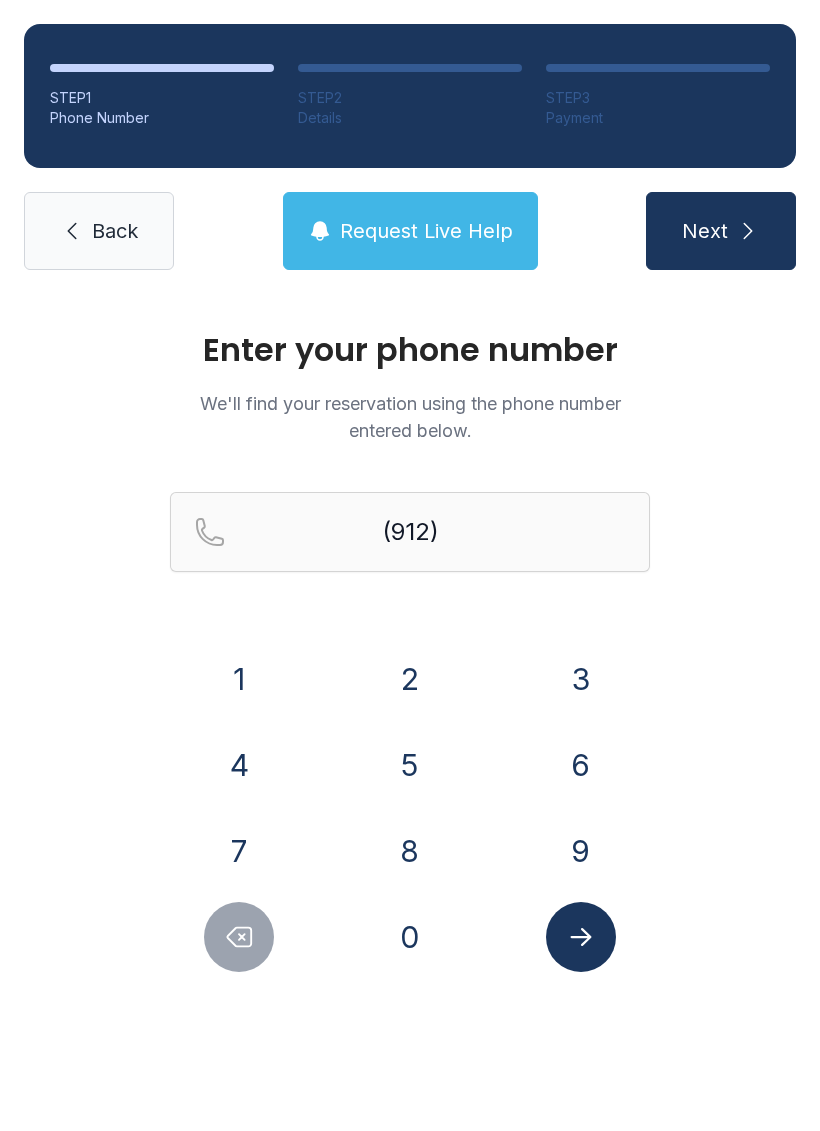 click on "6" at bounding box center [581, 765] 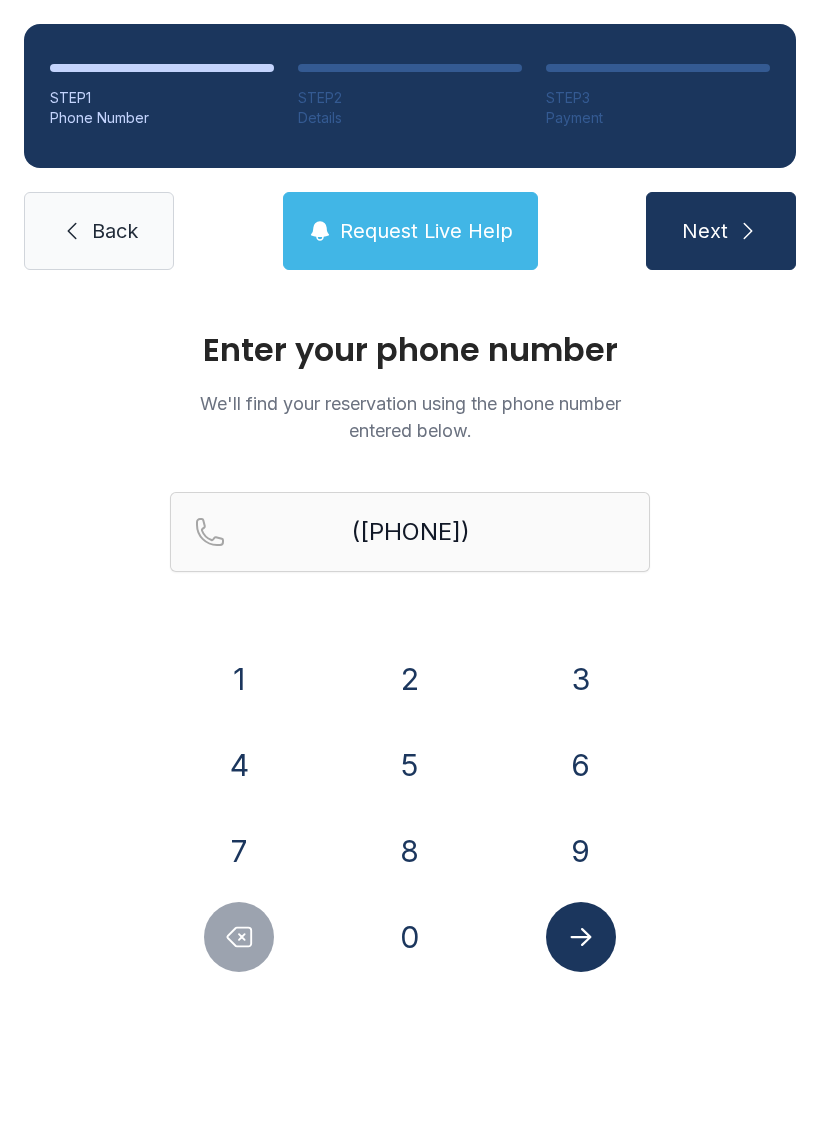 click on "0" at bounding box center (410, 937) 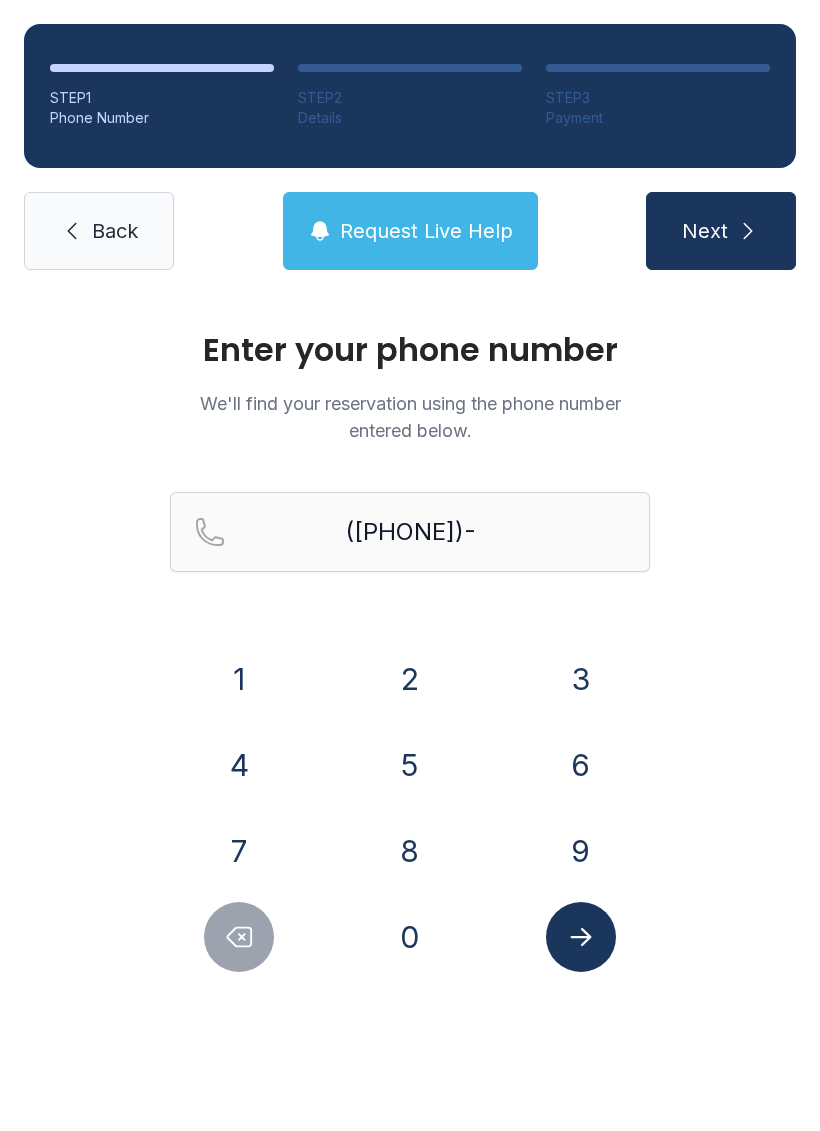 click on "8" at bounding box center (410, 851) 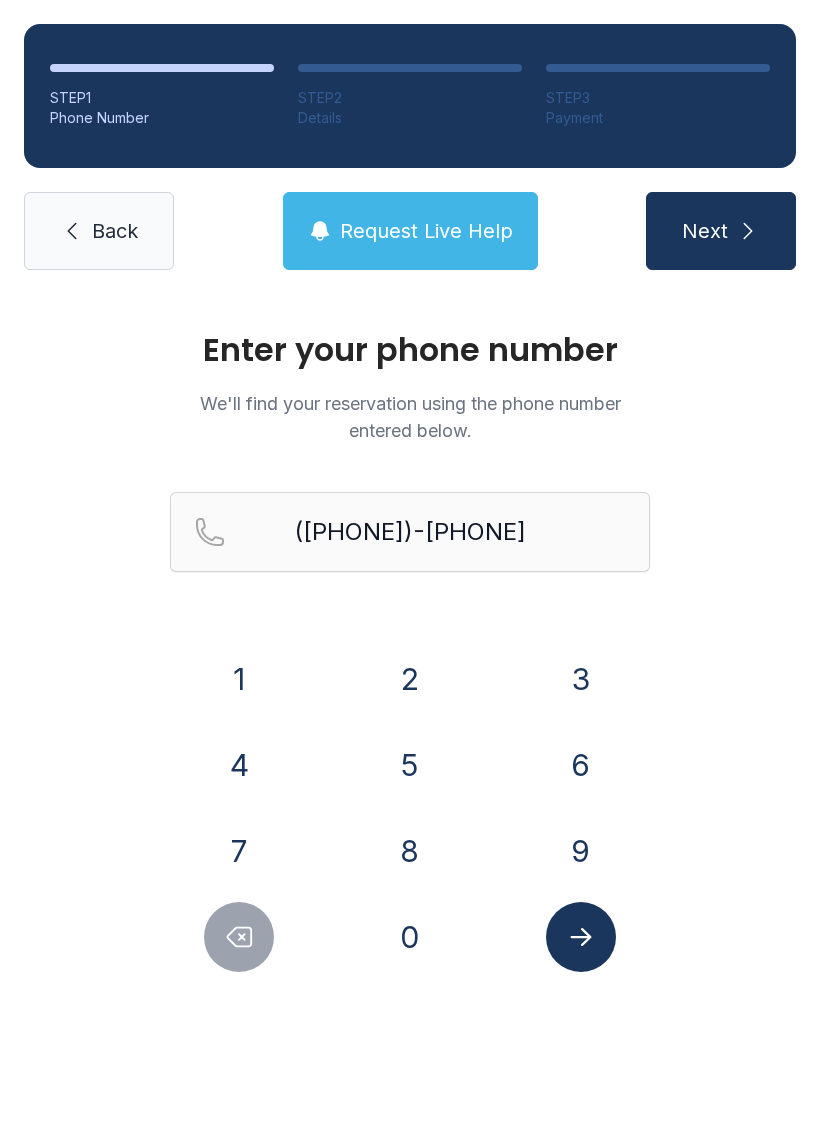 click on "3" at bounding box center (581, 679) 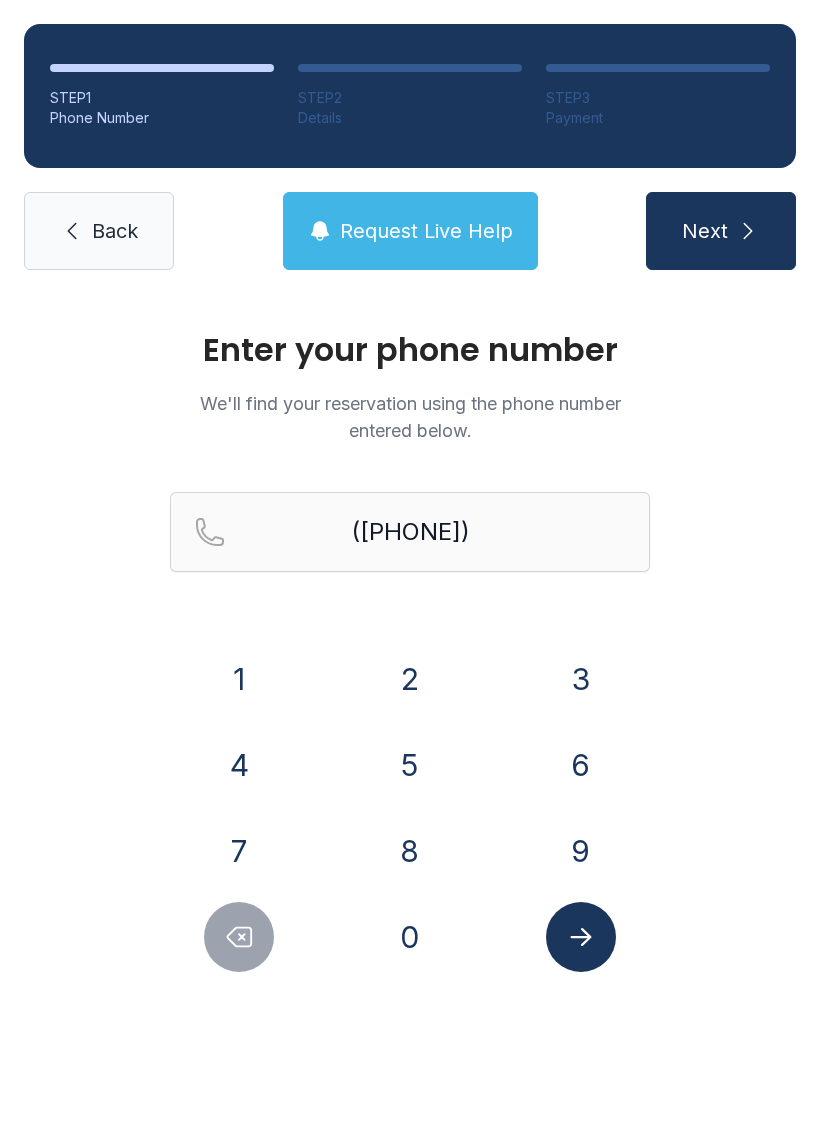 click at bounding box center (581, 937) 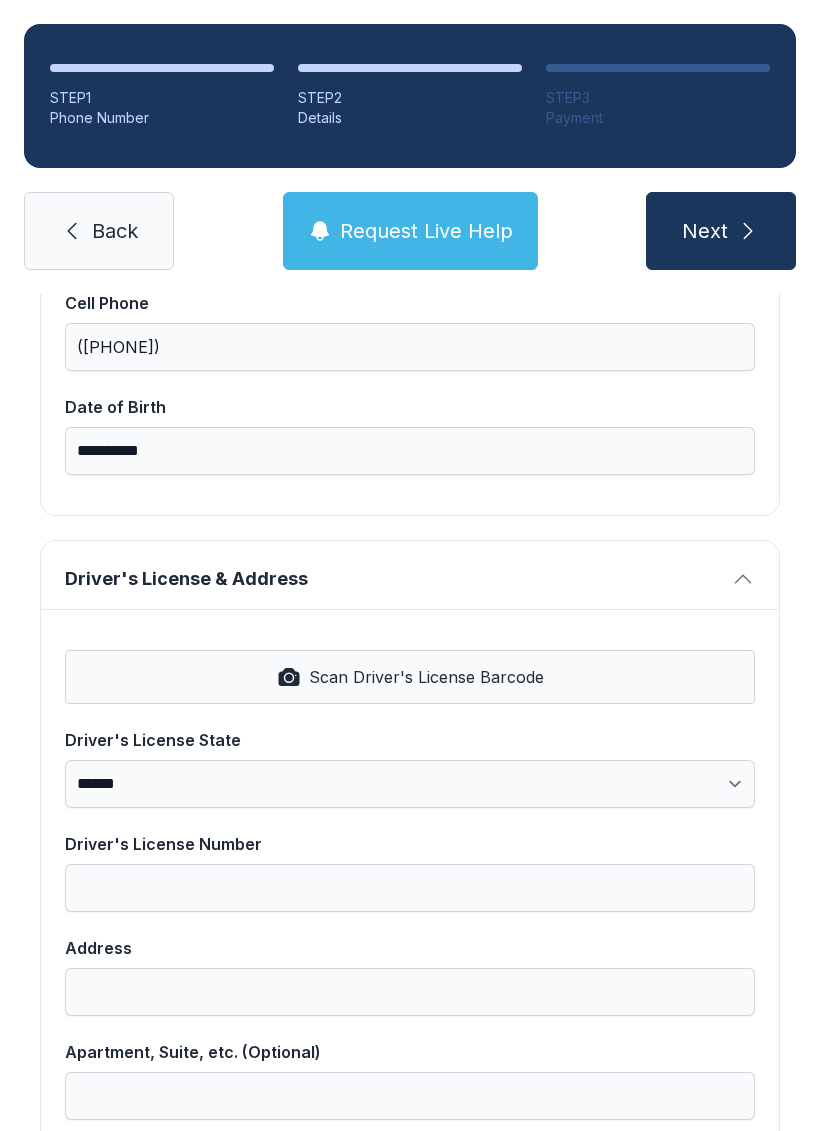 scroll, scrollTop: 544, scrollLeft: 0, axis: vertical 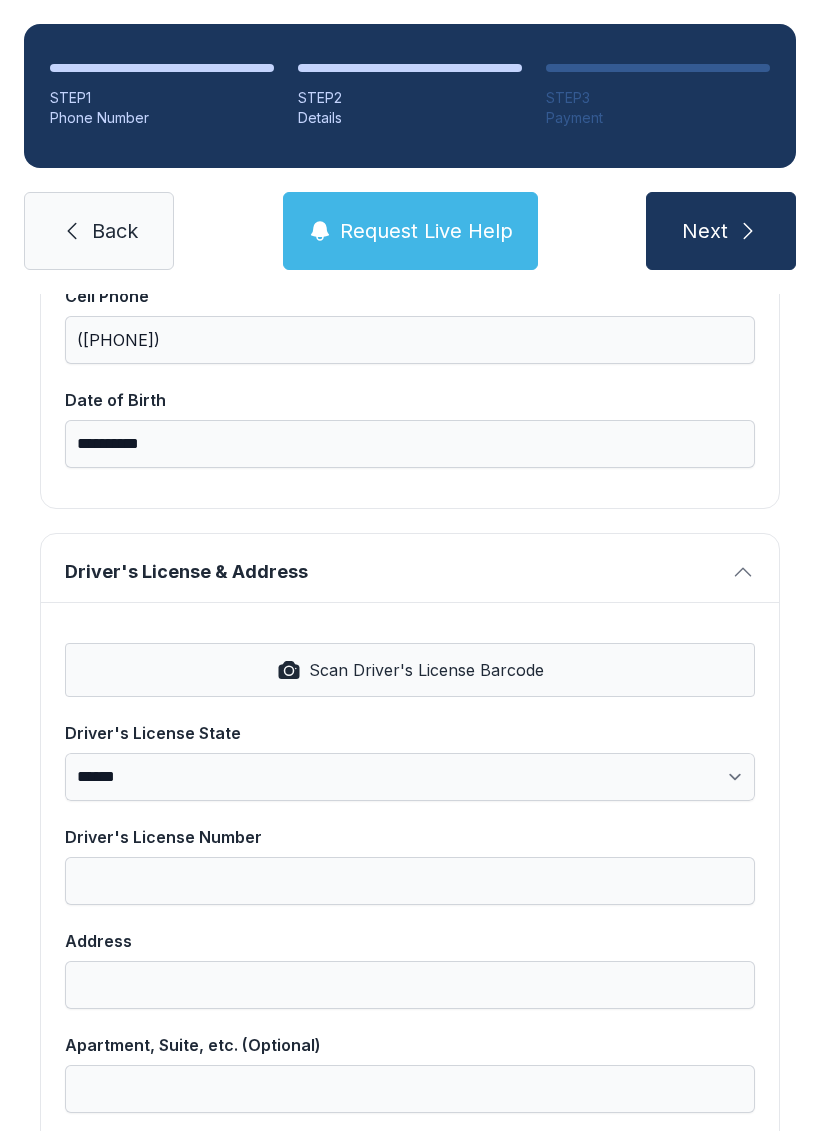 click on "Scan Driver's License Barcode" at bounding box center (410, 670) 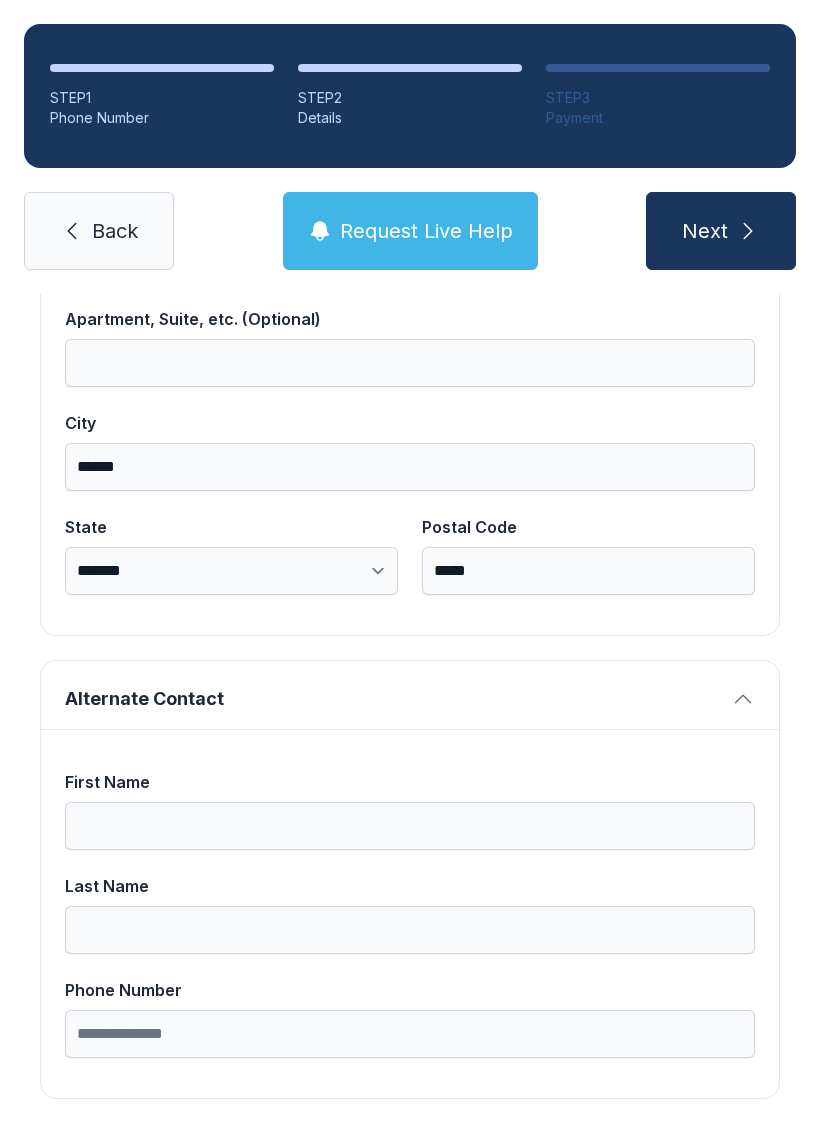 scroll, scrollTop: 1269, scrollLeft: 0, axis: vertical 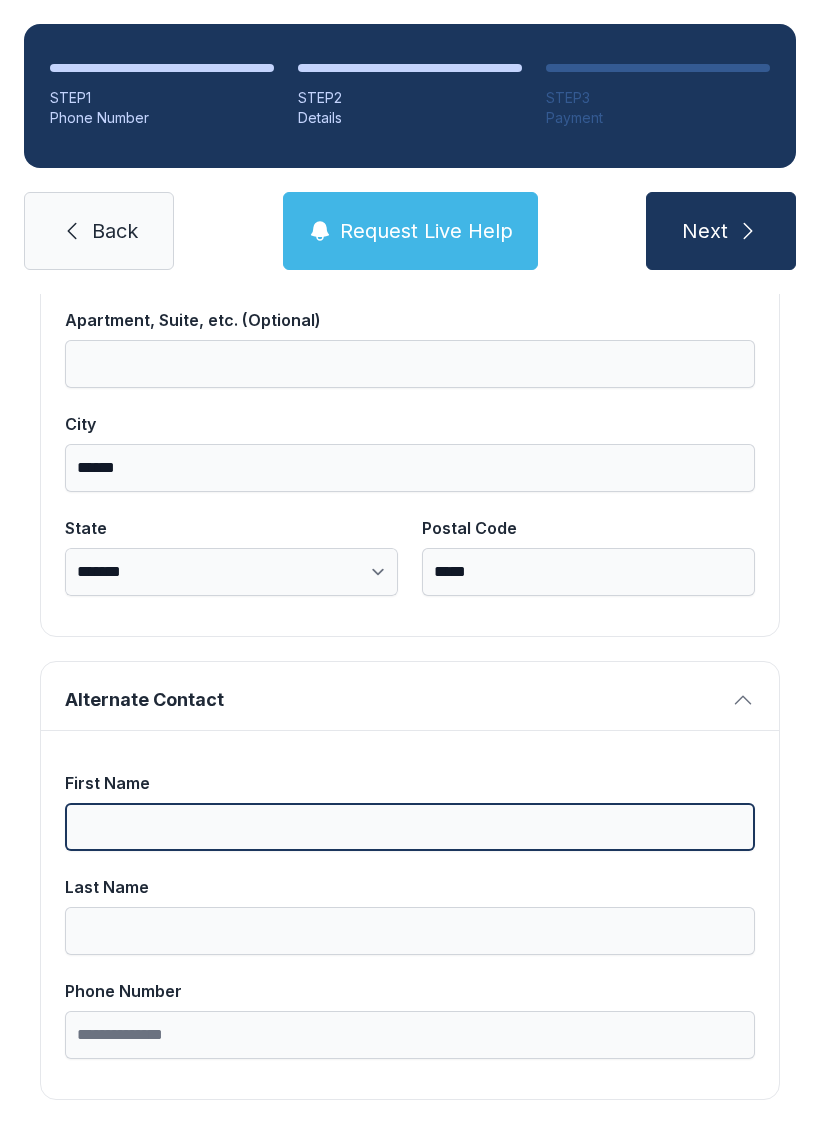 click on "First Name" at bounding box center (410, 827) 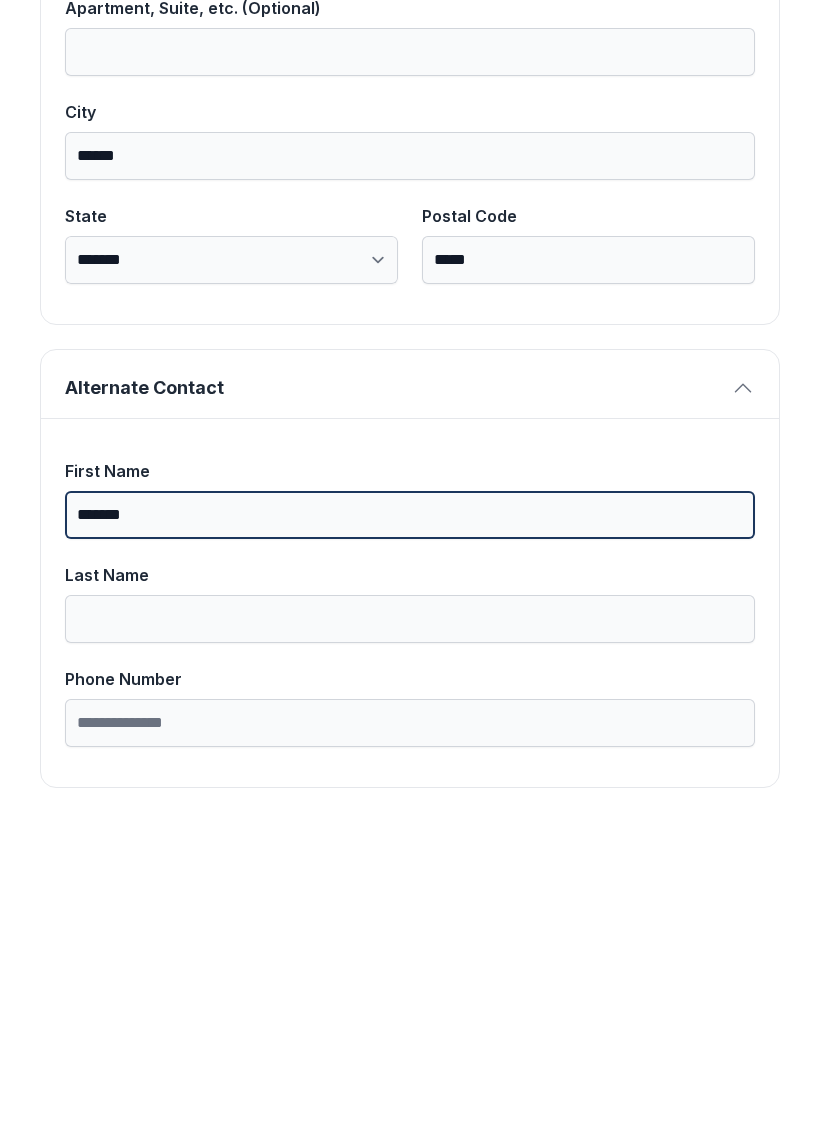 type on "*******" 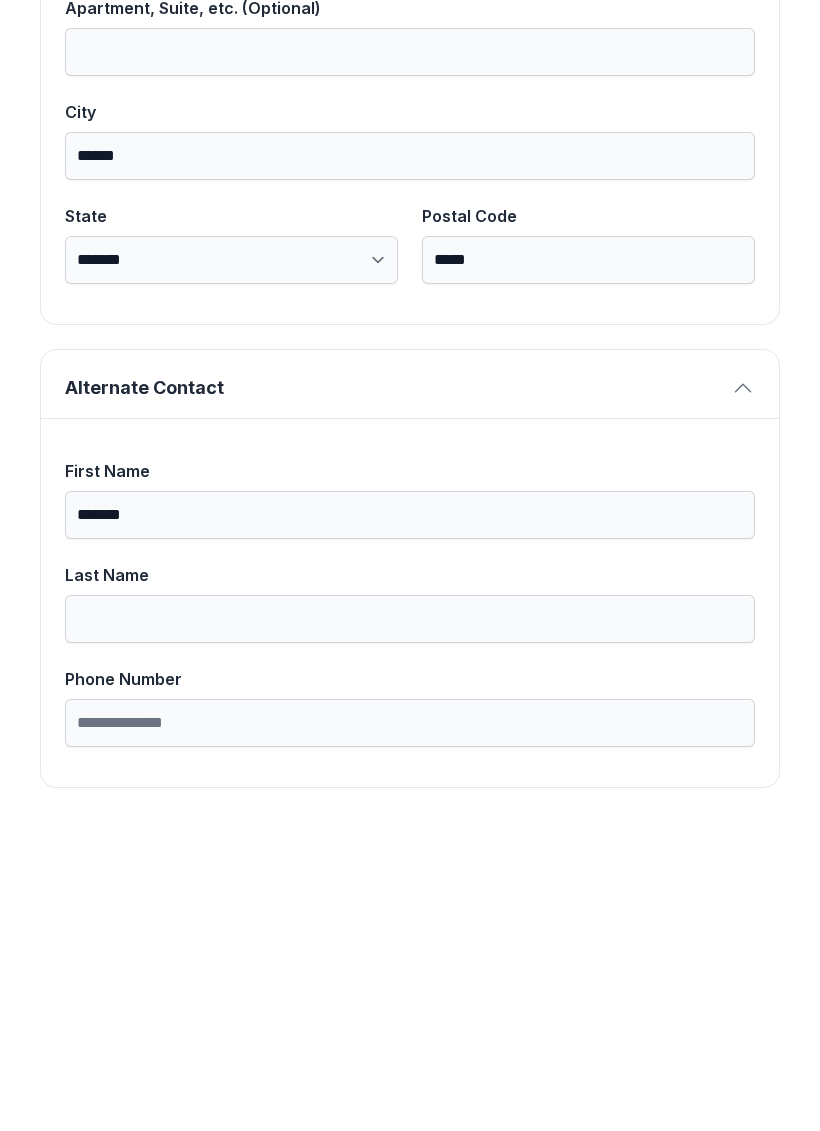 click on "Last Name" at bounding box center (410, 887) 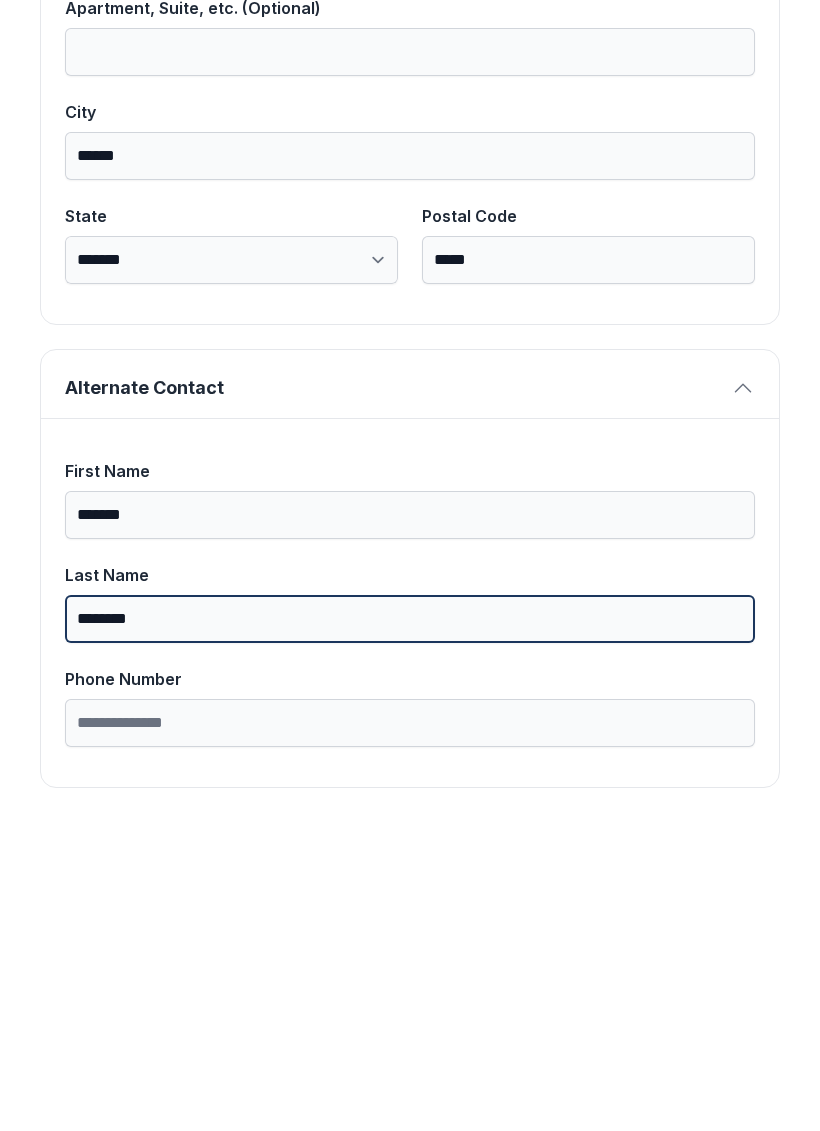 type on "********" 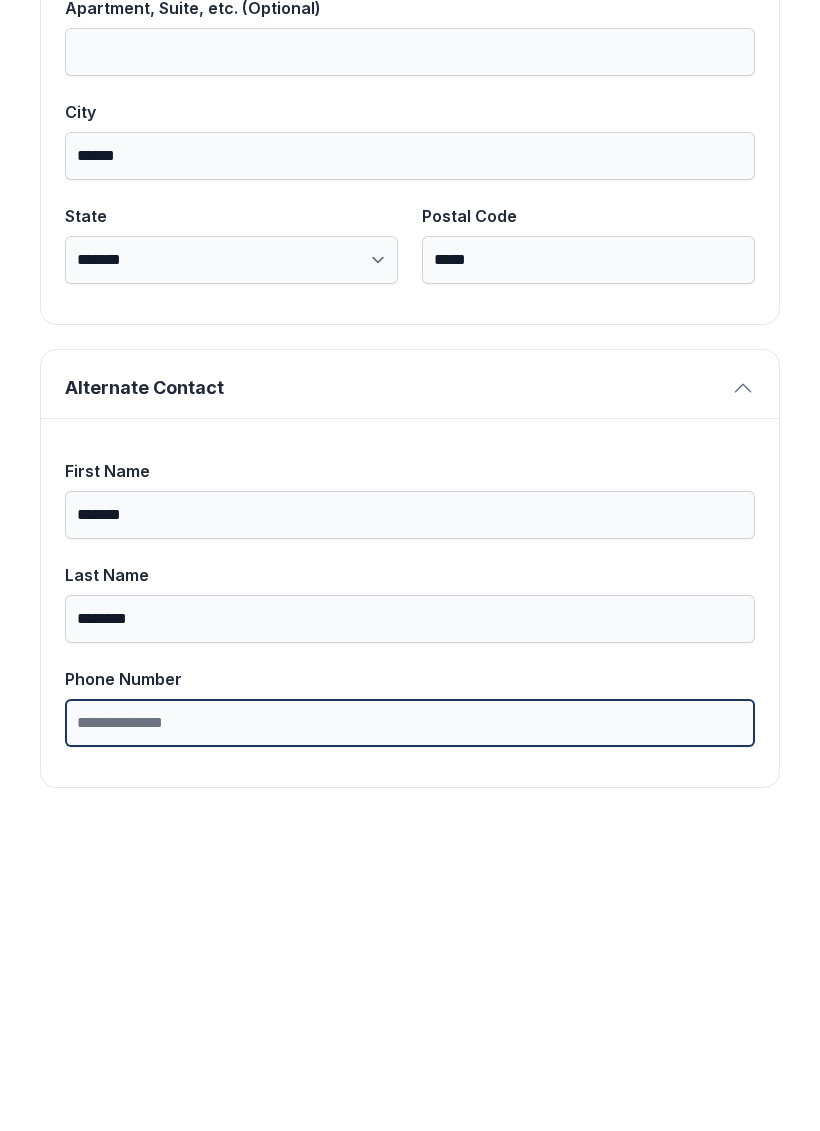 click on "Phone Number" at bounding box center (410, 1035) 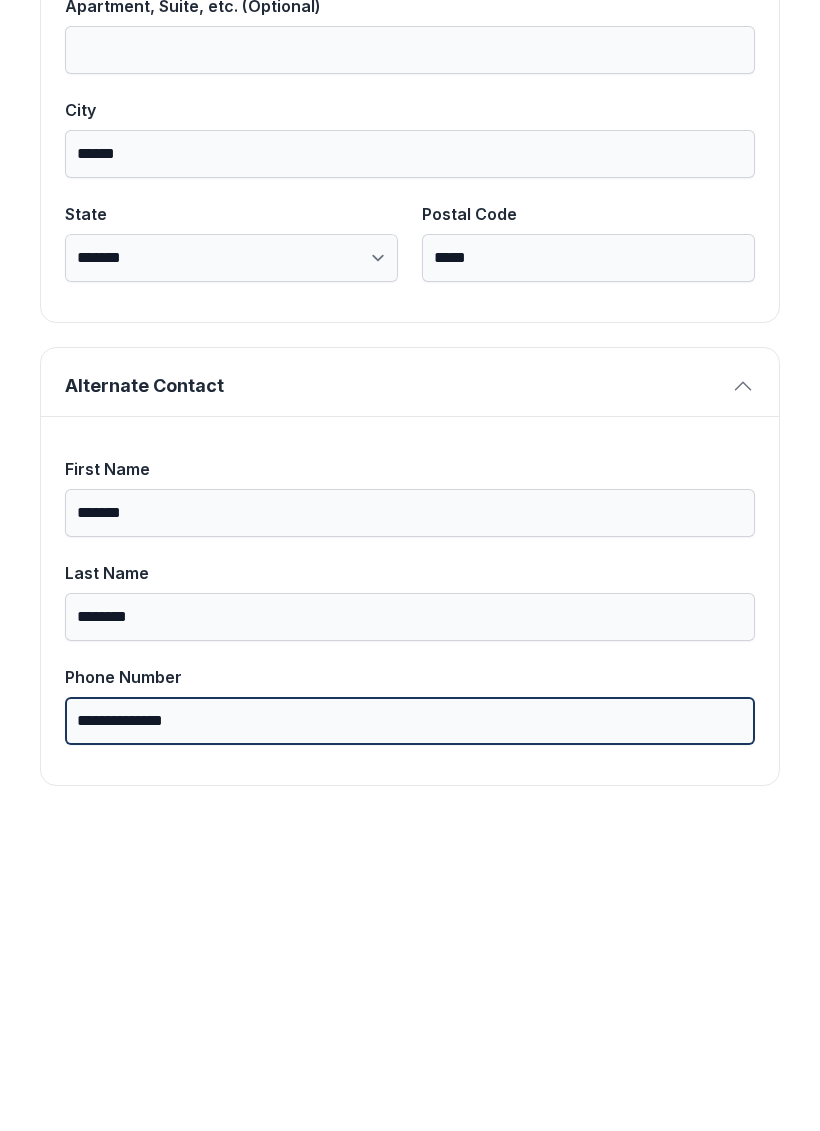 scroll, scrollTop: 1269, scrollLeft: 0, axis: vertical 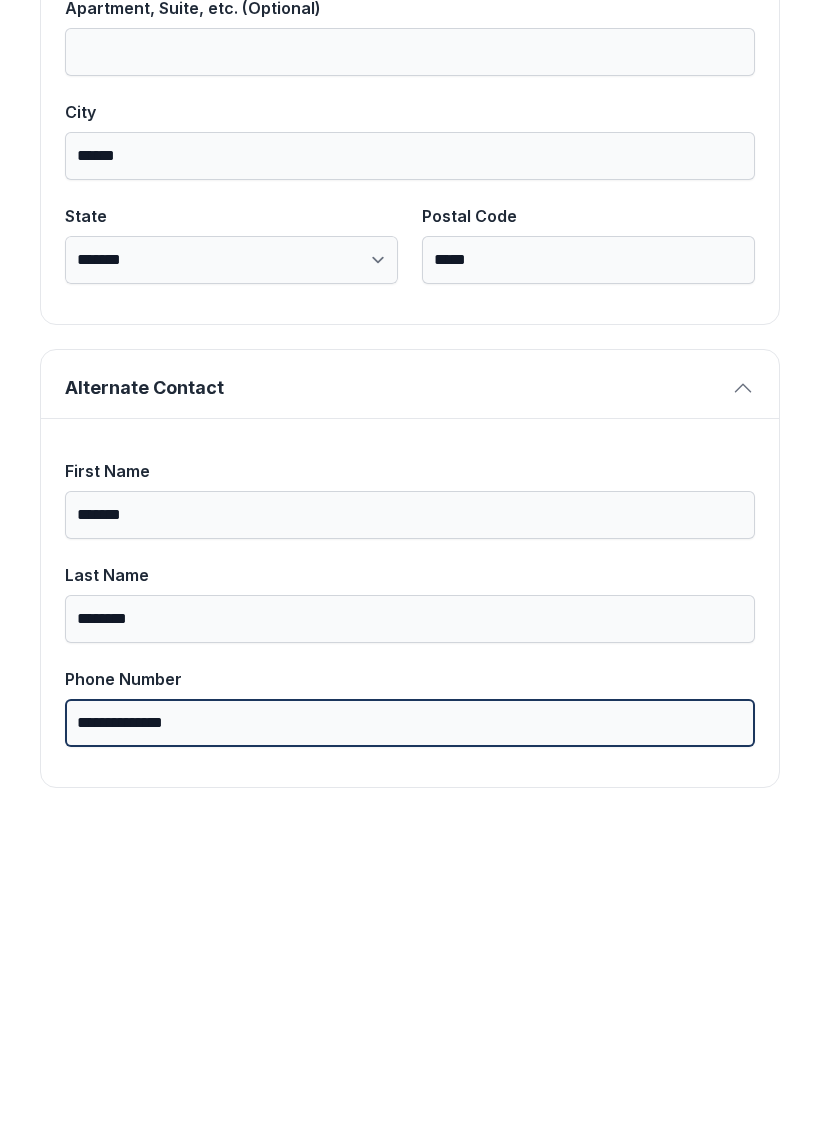 type on "**********" 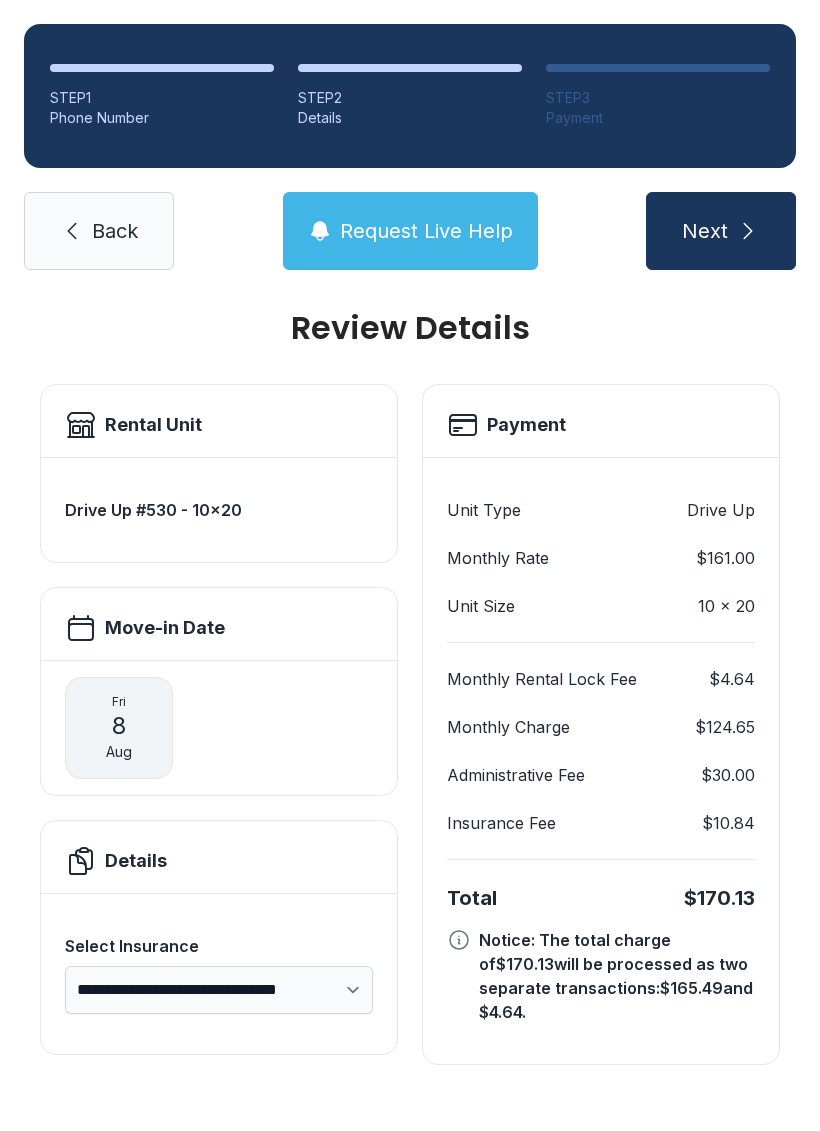 scroll, scrollTop: 0, scrollLeft: 0, axis: both 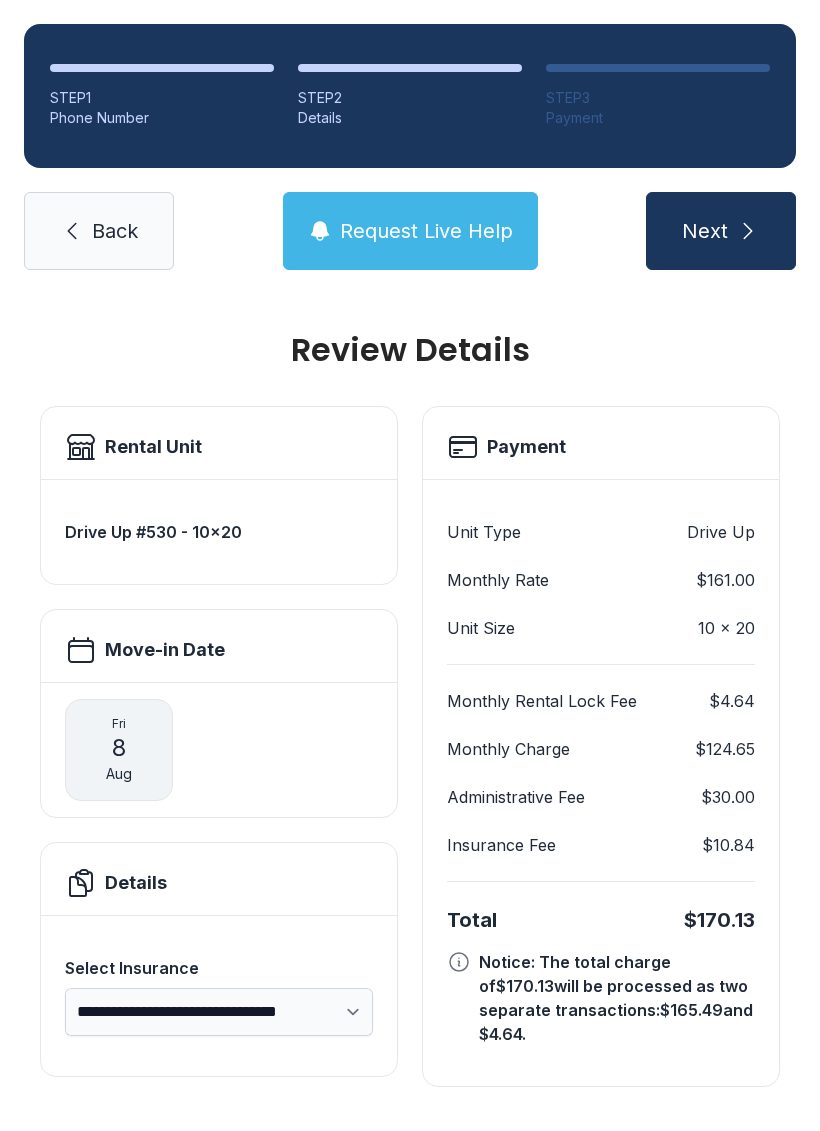 click 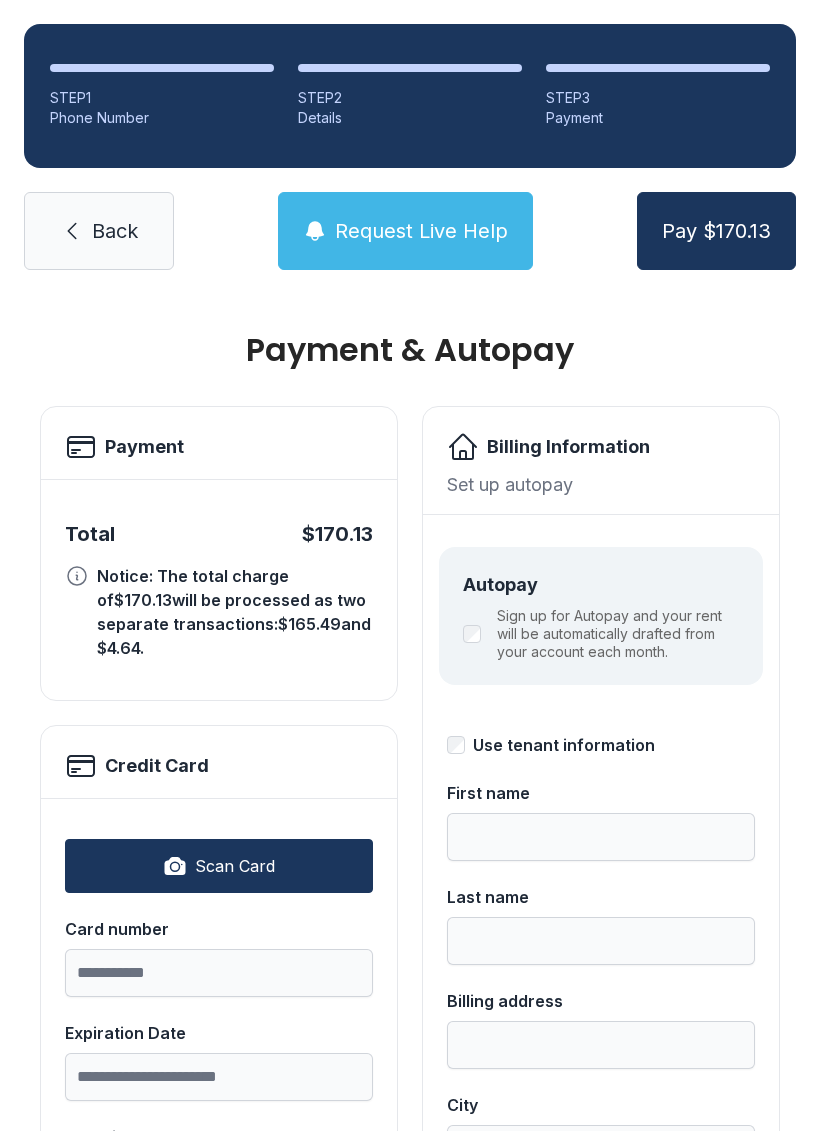 scroll, scrollTop: 0, scrollLeft: 0, axis: both 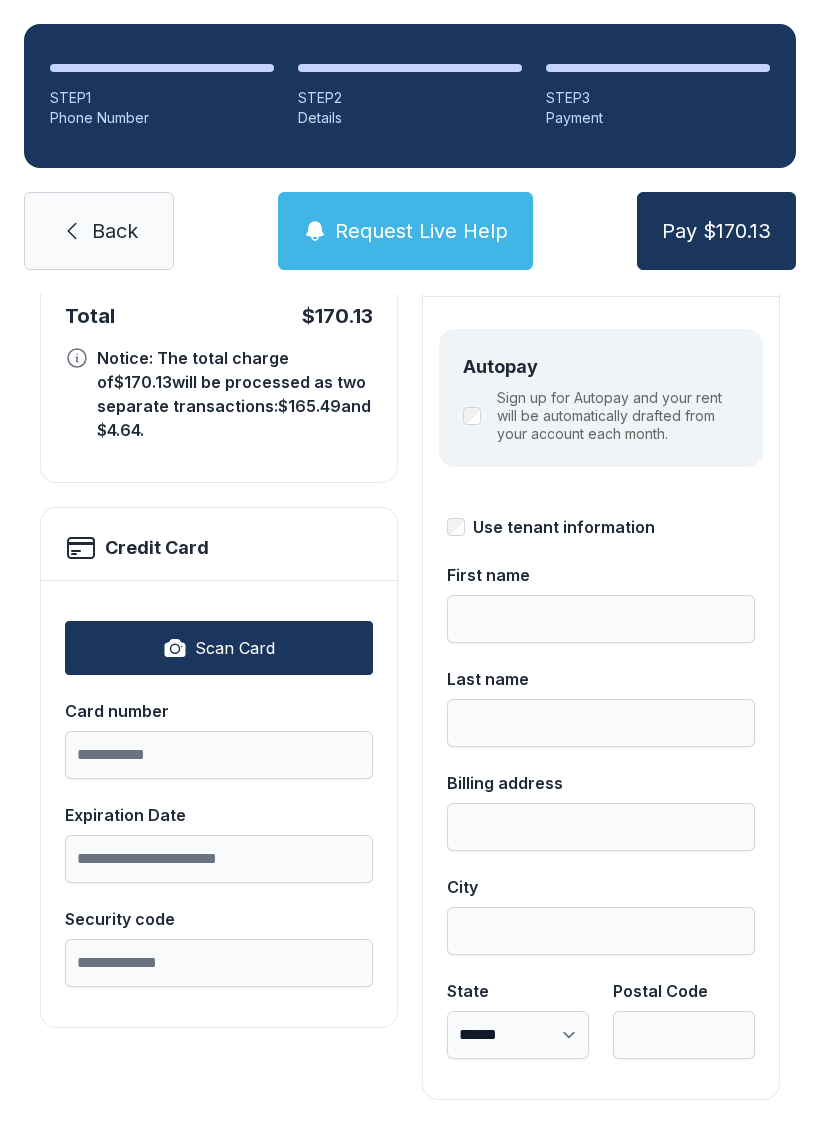 click on "Scan Card" at bounding box center (219, 648) 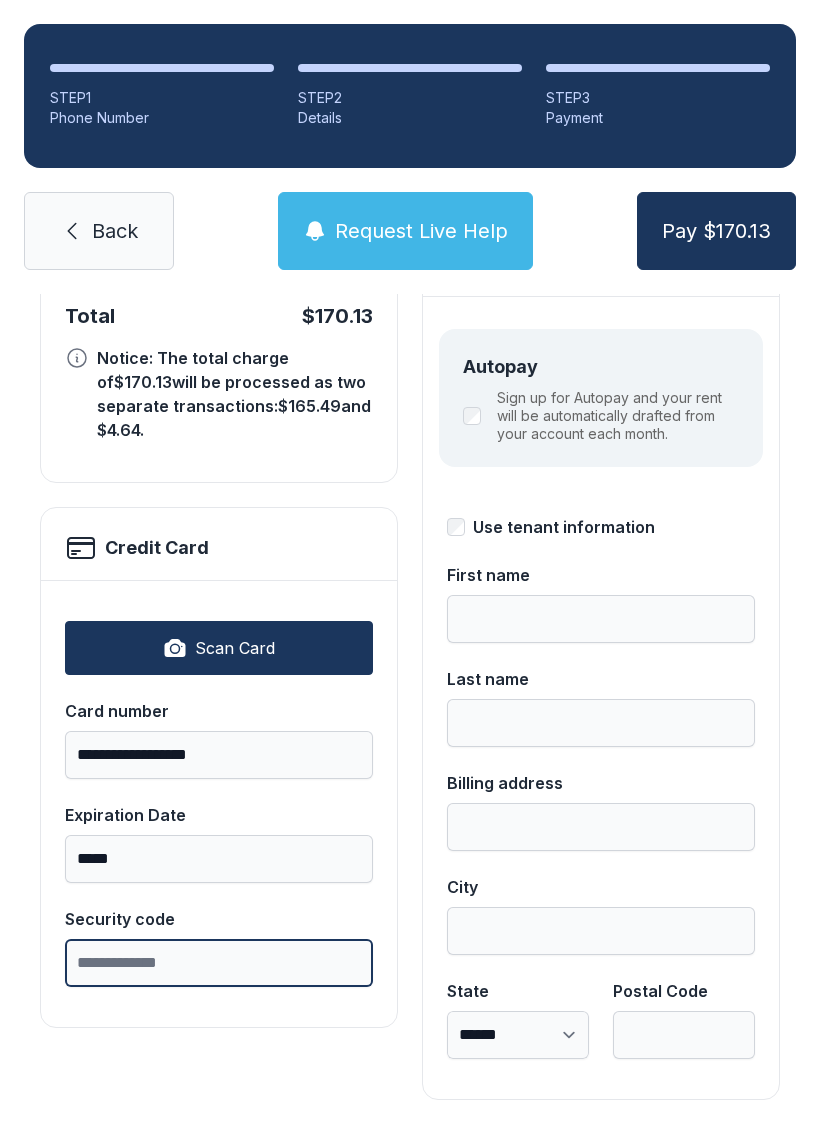 click on "Security code" at bounding box center (219, 963) 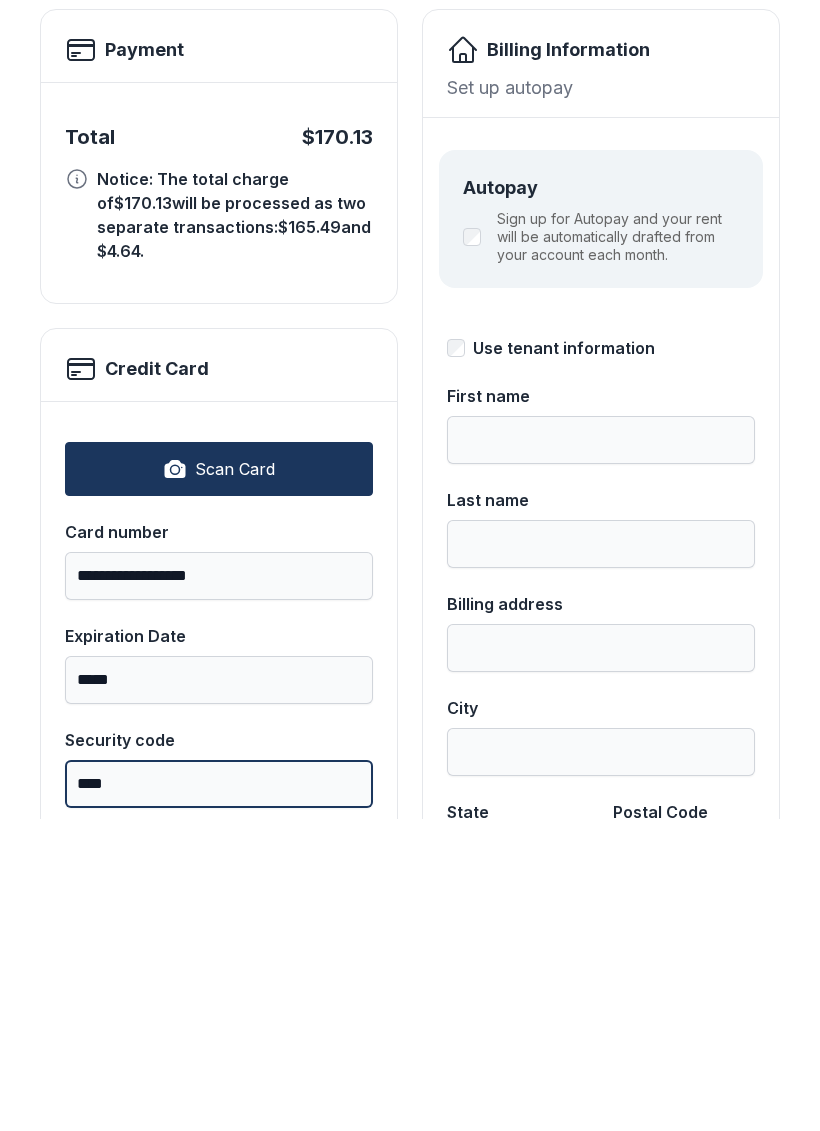 scroll, scrollTop: 77, scrollLeft: 0, axis: vertical 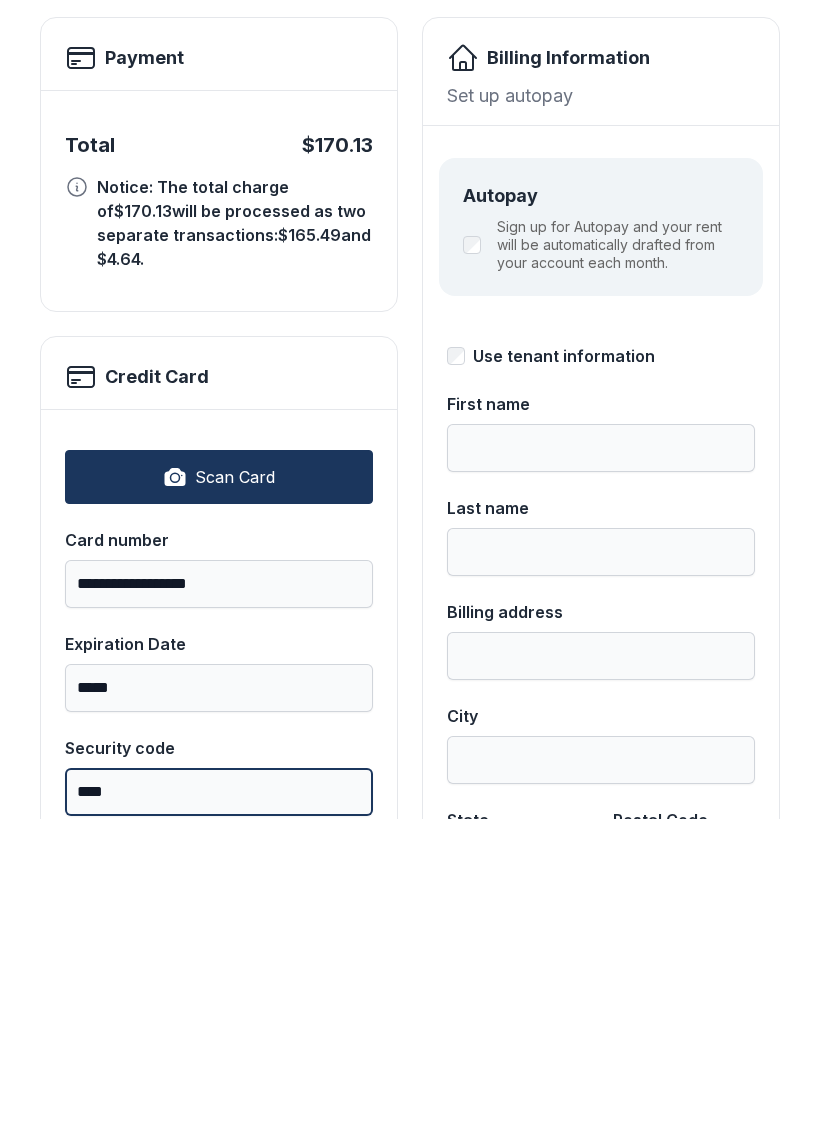 type on "****" 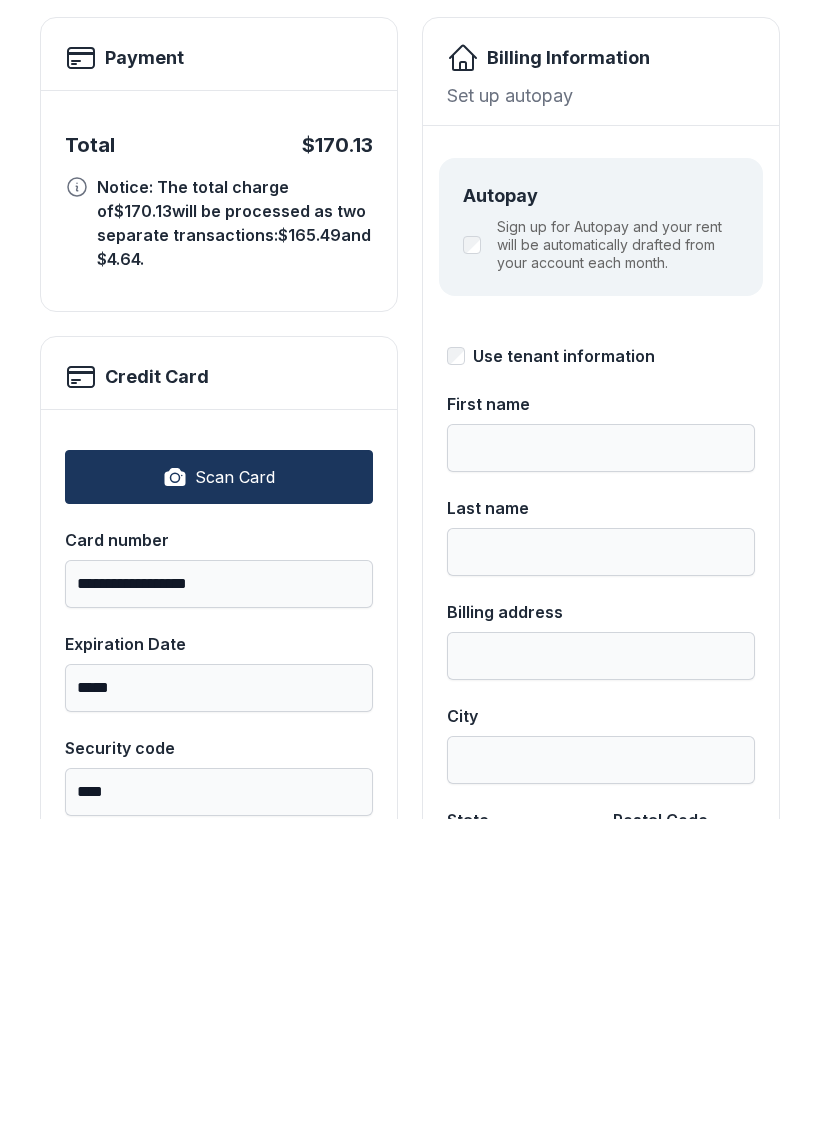 click on "Autopay Sign up for Autopay and your rent will be automatically drafted from your account each month. Use tenant information [FIRST] [LAST] [ADDRESS] [CITY] [STATE] [CREDIT CARD] [EXPIRATION DATE] [CVV] [BILLING ADDRESS] [BILLING CITY] [BILLING STATE] [BILLING POSTAL CODE]" at bounding box center [601, 839] 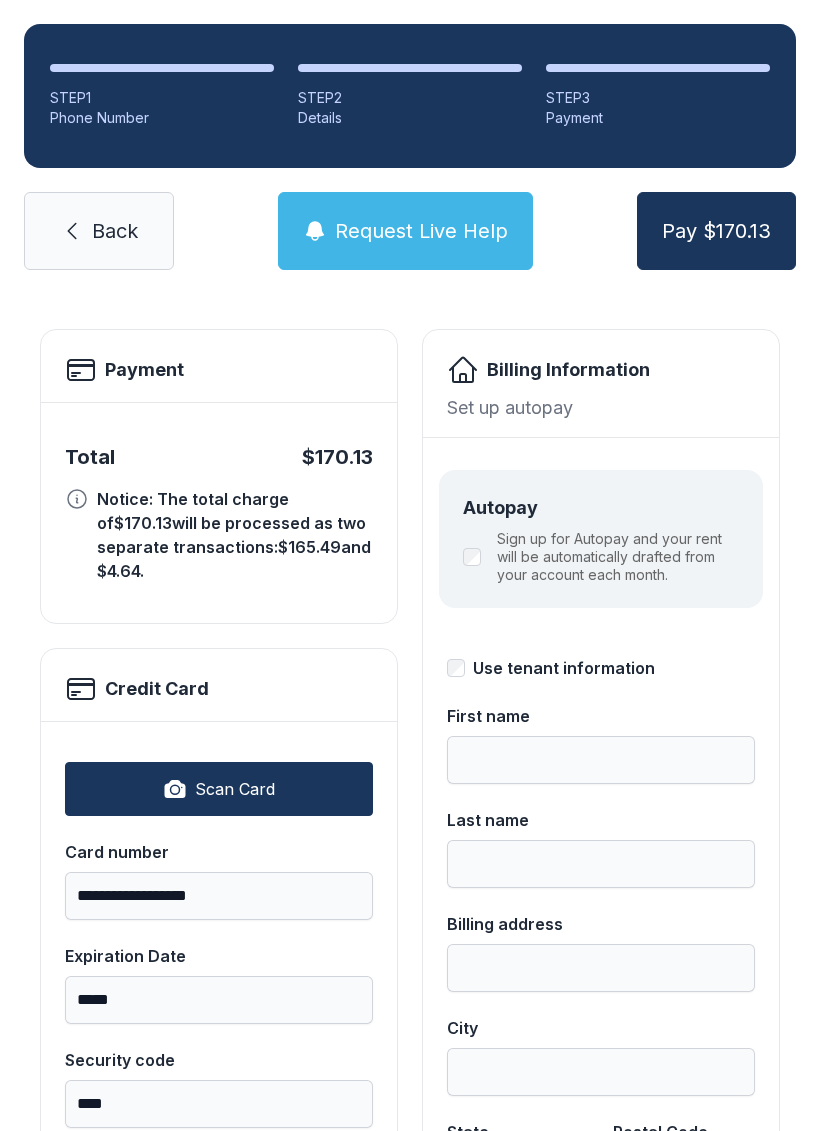 type on "******" 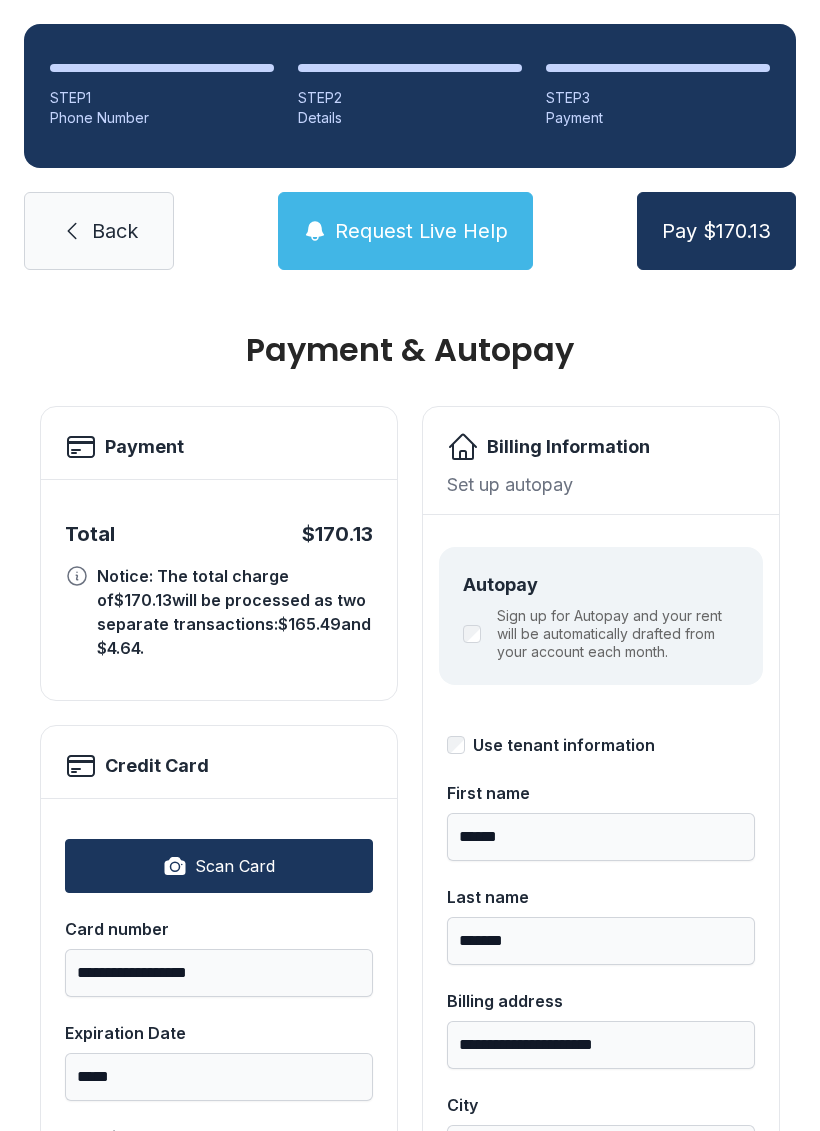 scroll, scrollTop: 0, scrollLeft: 0, axis: both 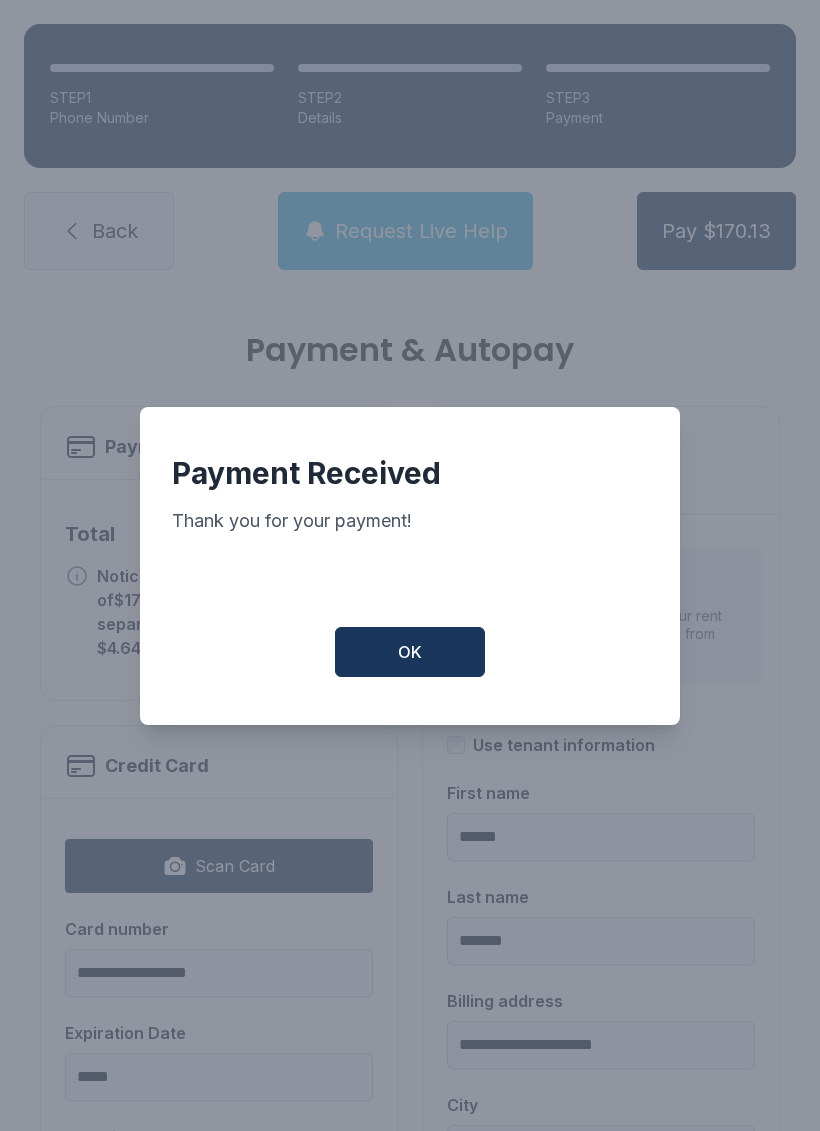 click on "OK" at bounding box center [410, 652] 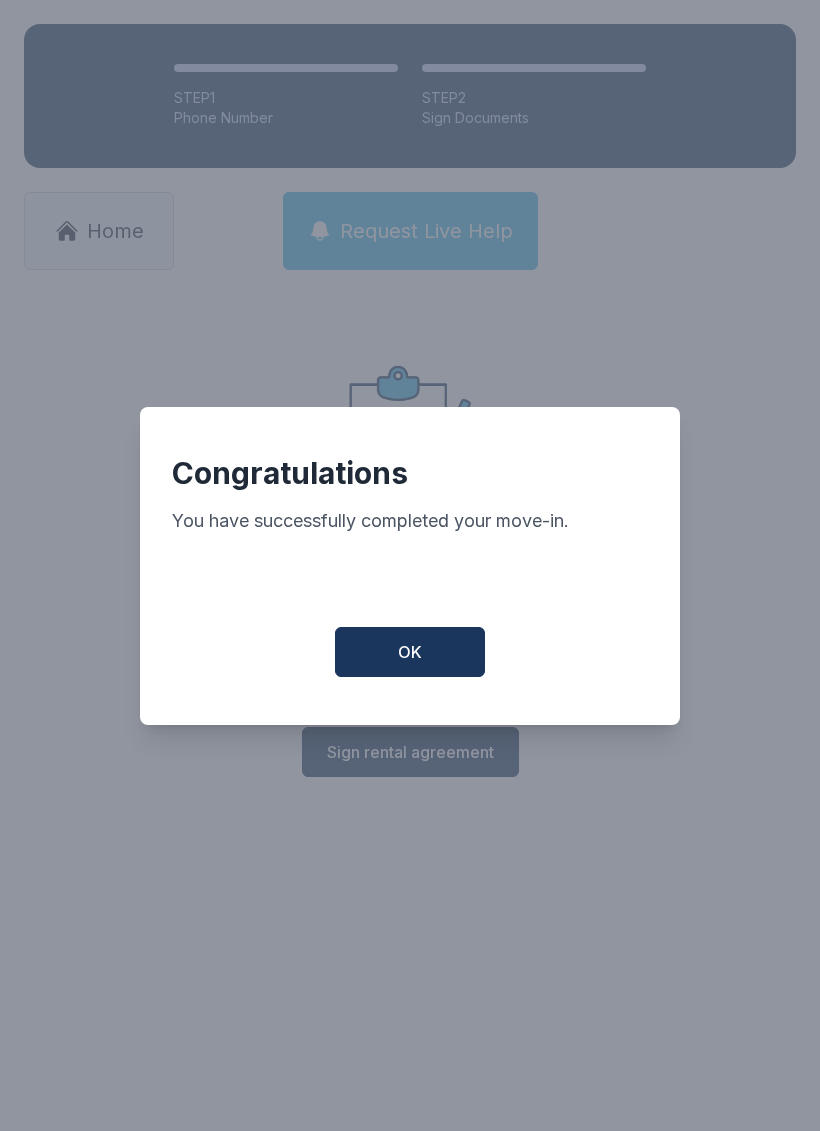 click on "OK" at bounding box center (410, 652) 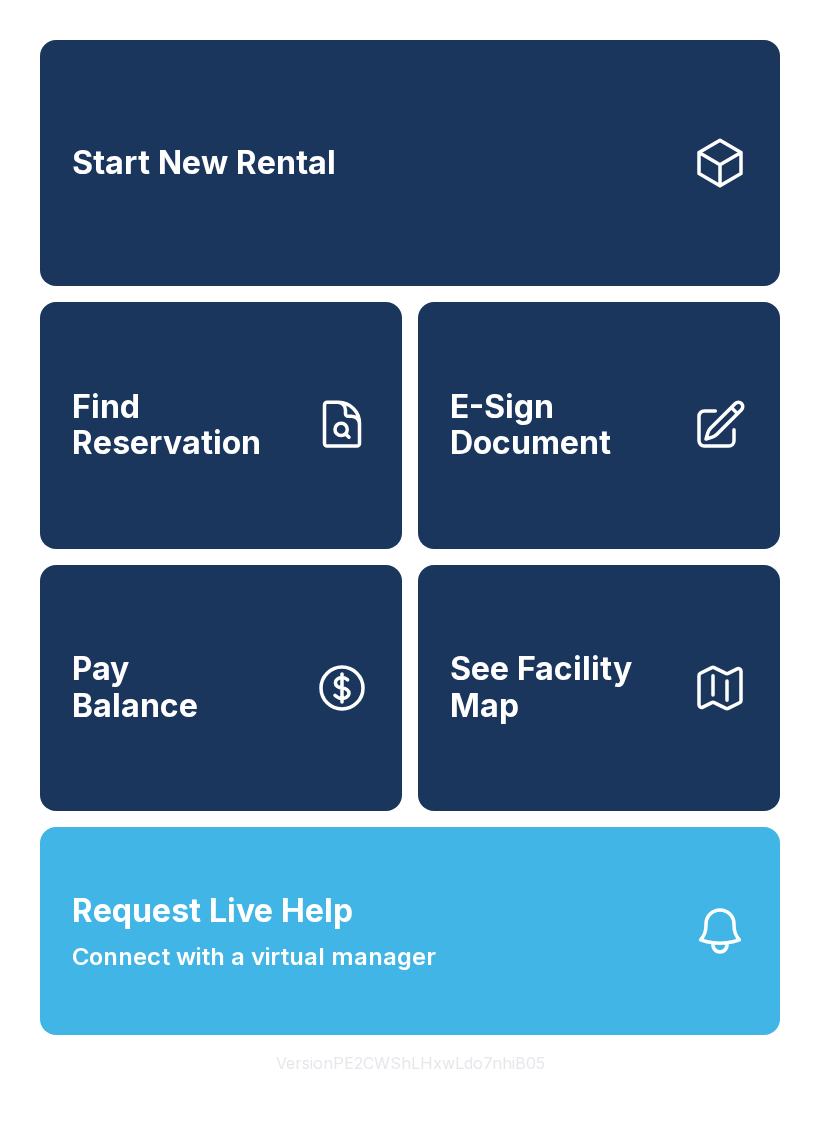 click on "Request Live Help Connect with a virtual manager" at bounding box center (410, 931) 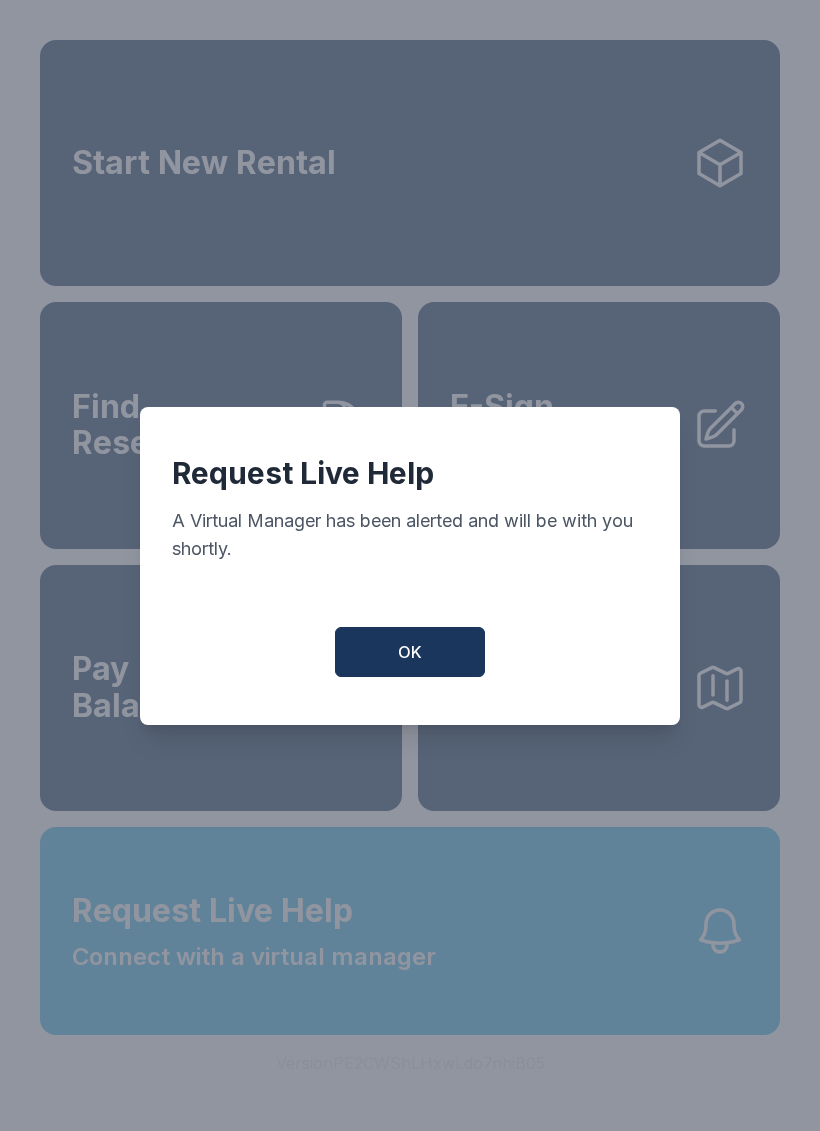 click on "OK" at bounding box center (410, 652) 